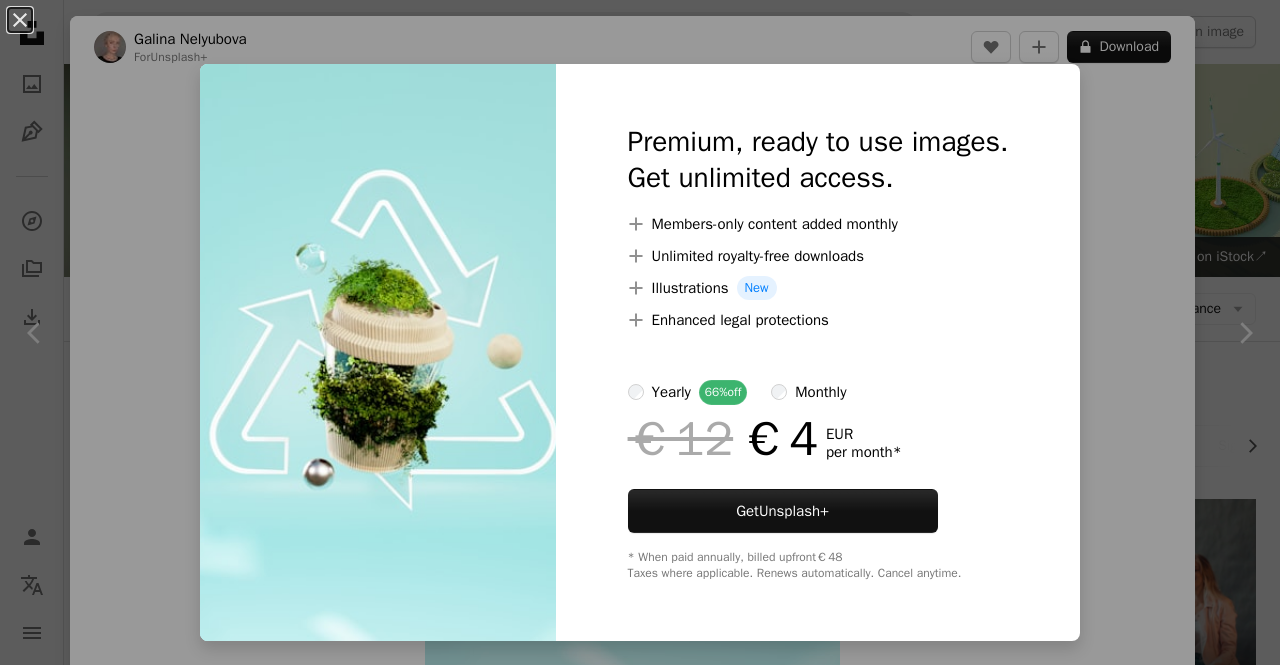 scroll, scrollTop: 14500, scrollLeft: 0, axis: vertical 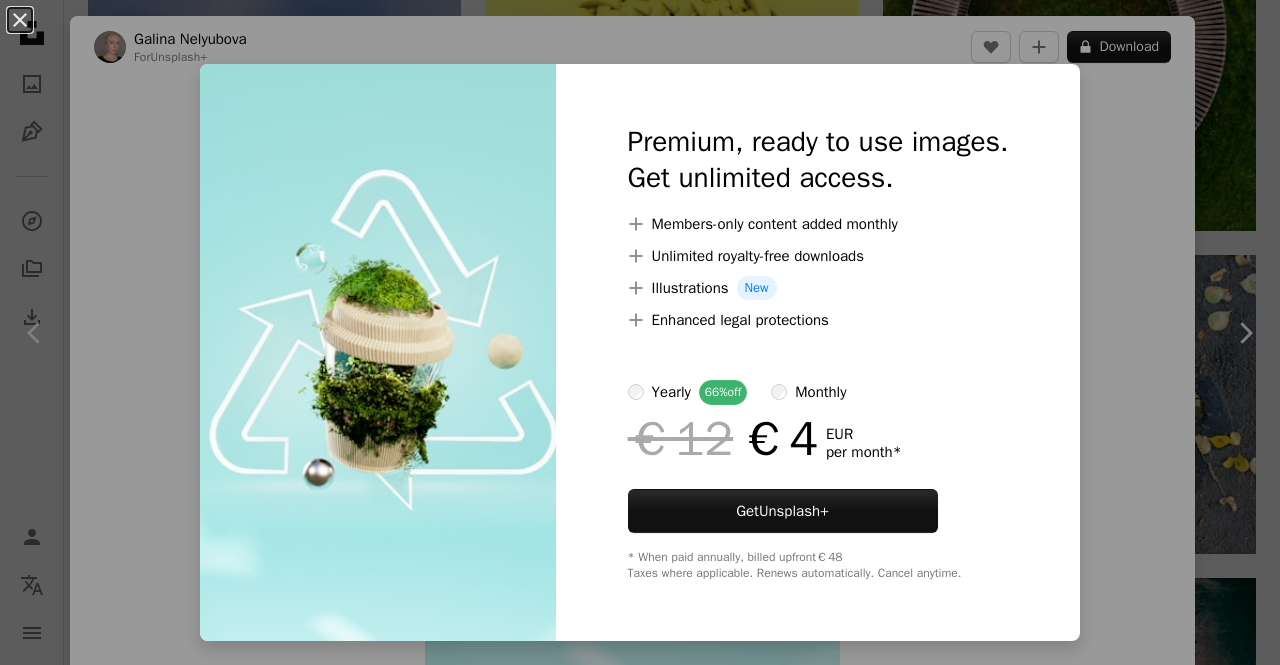 click on "An X shape Premium, ready to use images. Get unlimited access. A plus sign Members-only content added monthly A plus sign Unlimited royalty-free downloads A plus sign Illustrations  New A plus sign Enhanced legal protections yearly 66%  off monthly €12   €4 EUR per month * Get  Unsplash+ * When paid annually, billed upfront  €48 Taxes where applicable. Renews automatically. Cancel anytime." at bounding box center [640, 332] 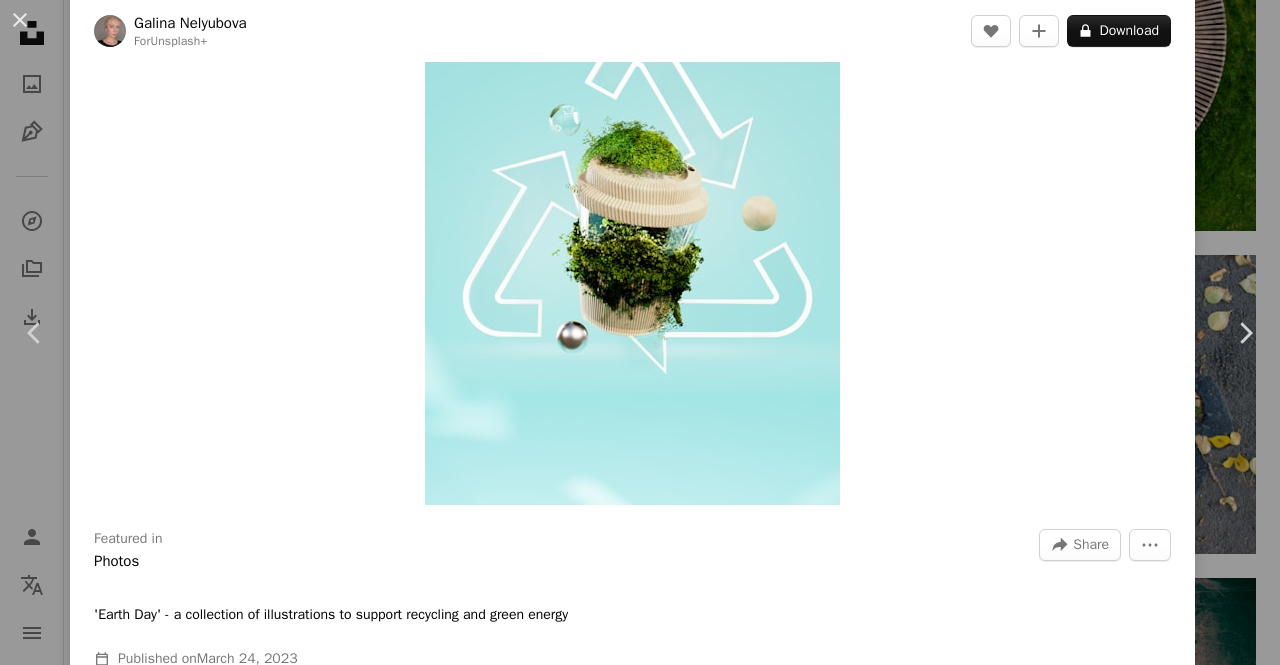 scroll, scrollTop: 0, scrollLeft: 0, axis: both 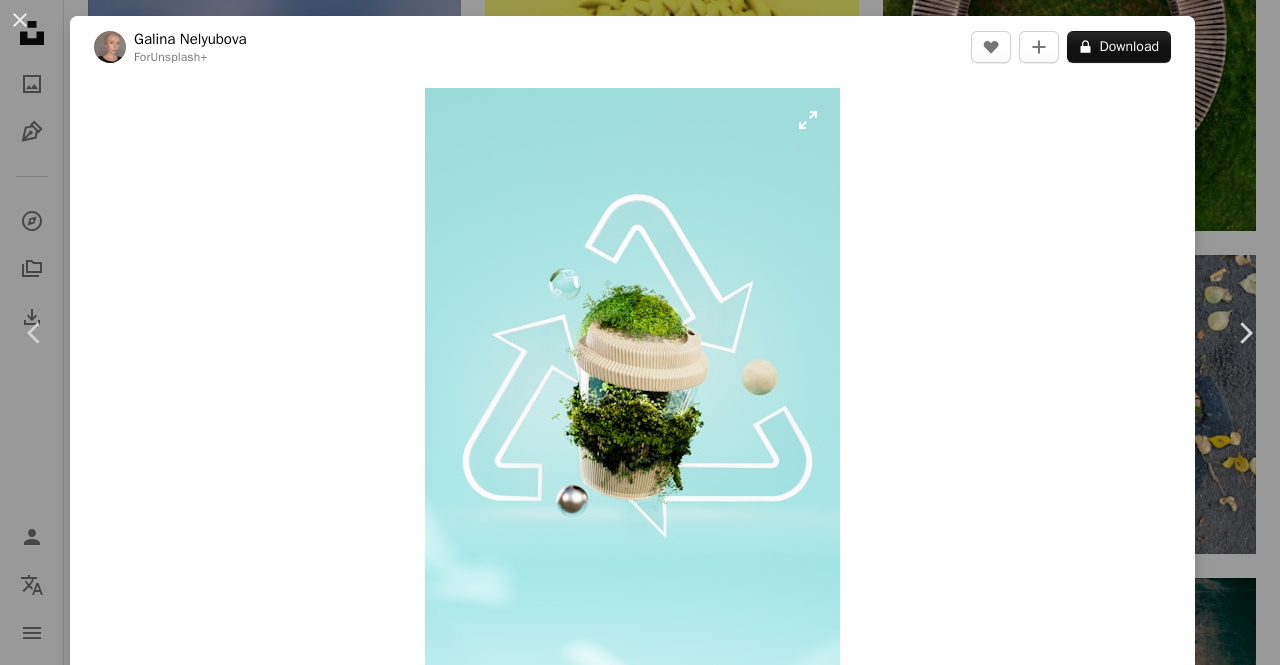 click at bounding box center [632, 378] 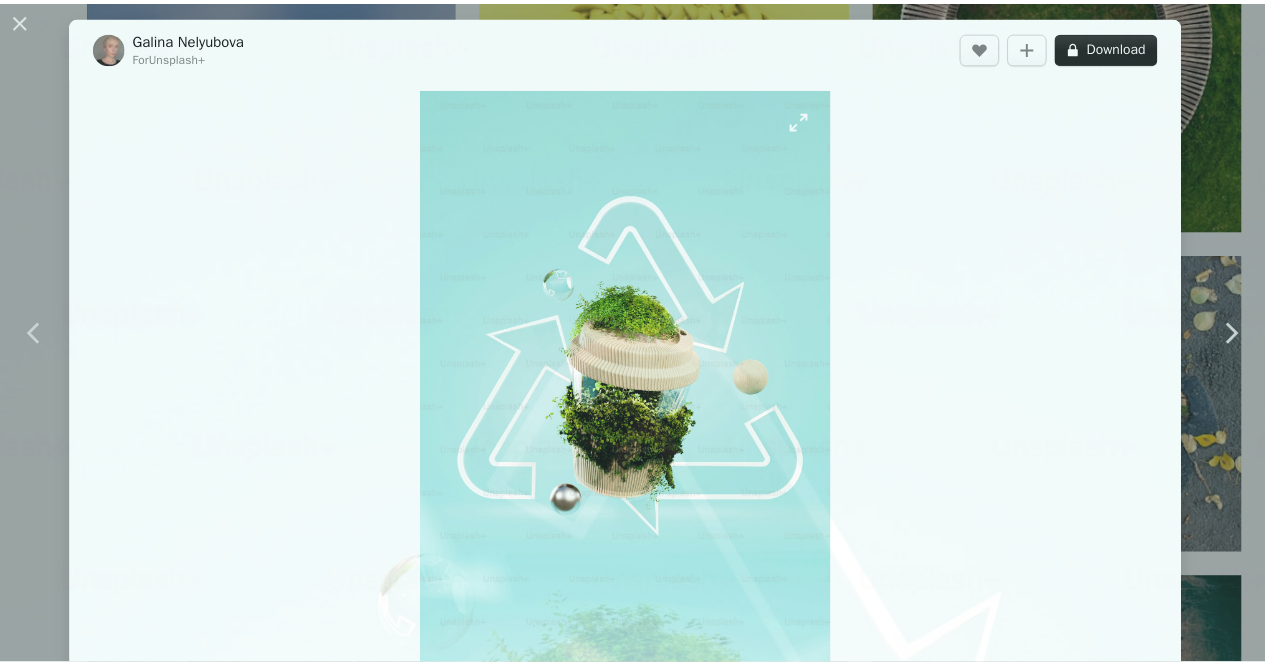 scroll, scrollTop: 543, scrollLeft: 0, axis: vertical 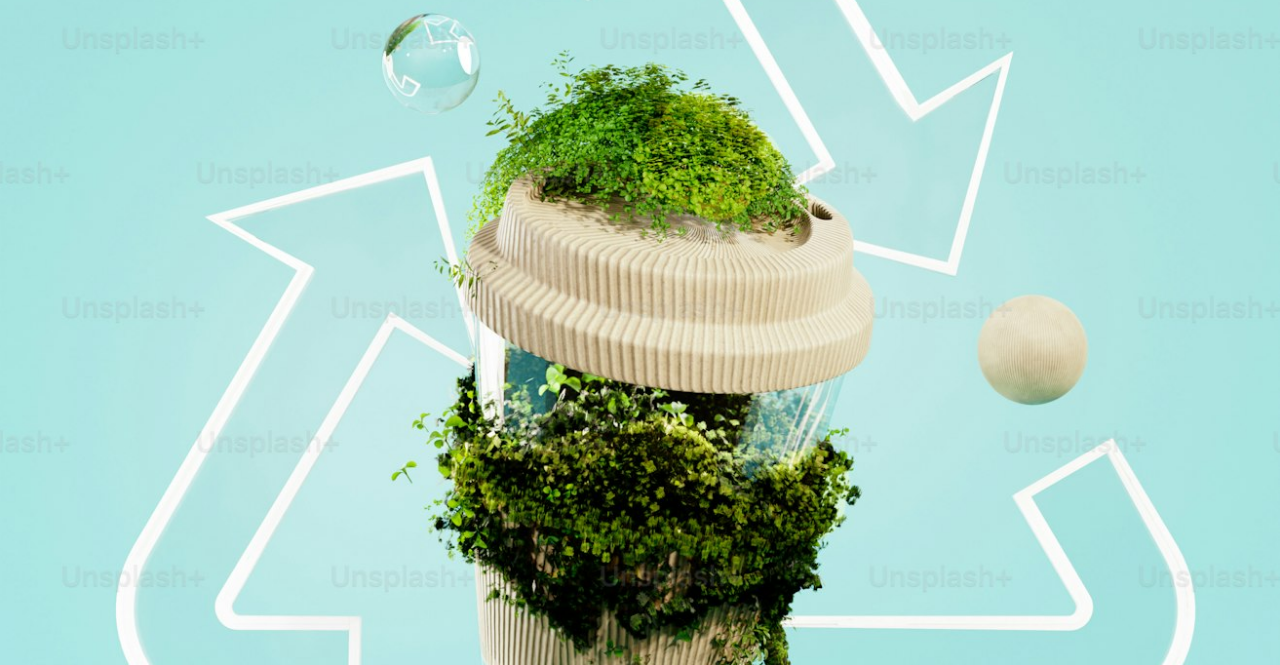 click on "**********" at bounding box center (640, -1167) 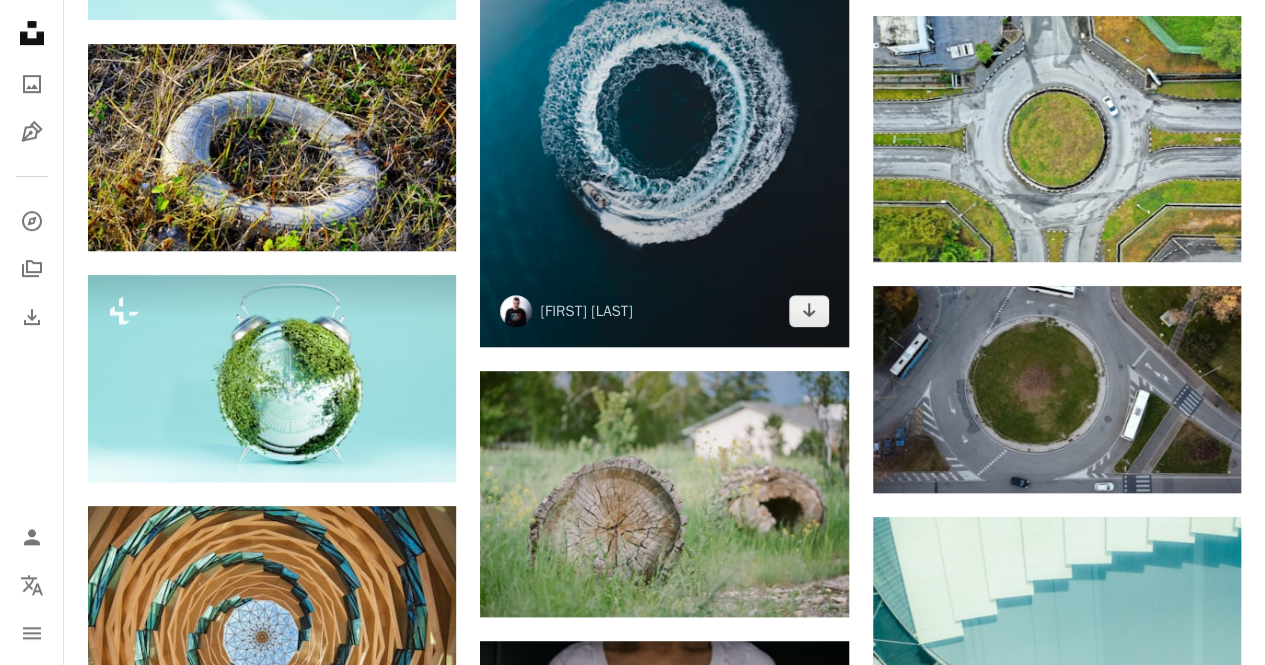 scroll, scrollTop: 15700, scrollLeft: 0, axis: vertical 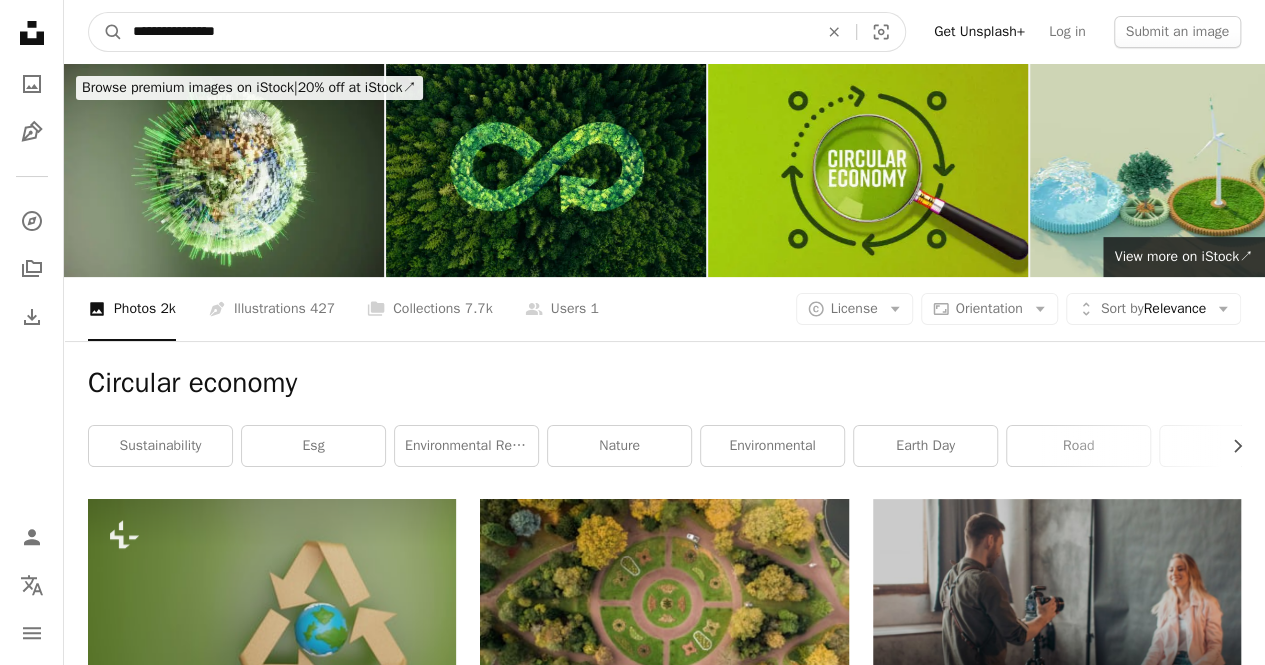 drag, startPoint x: 255, startPoint y: 43, endPoint x: 57, endPoint y: 37, distance: 198.09088 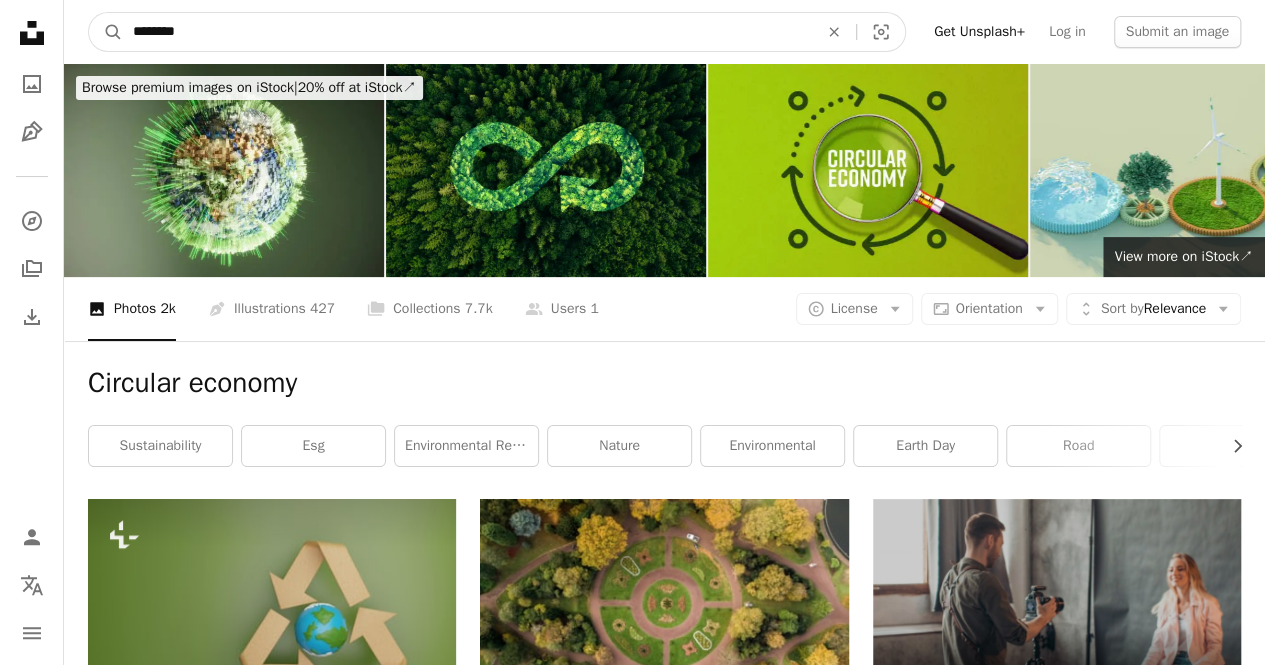 type on "*********" 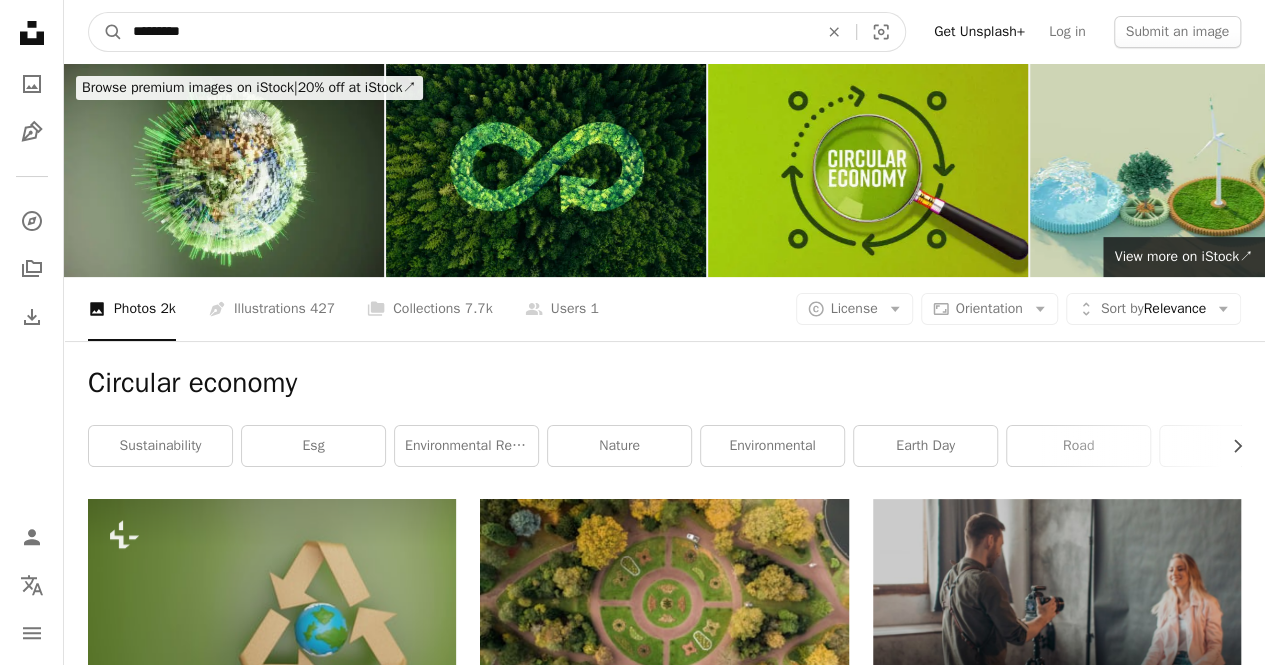 click on "A magnifying glass" at bounding box center [106, 32] 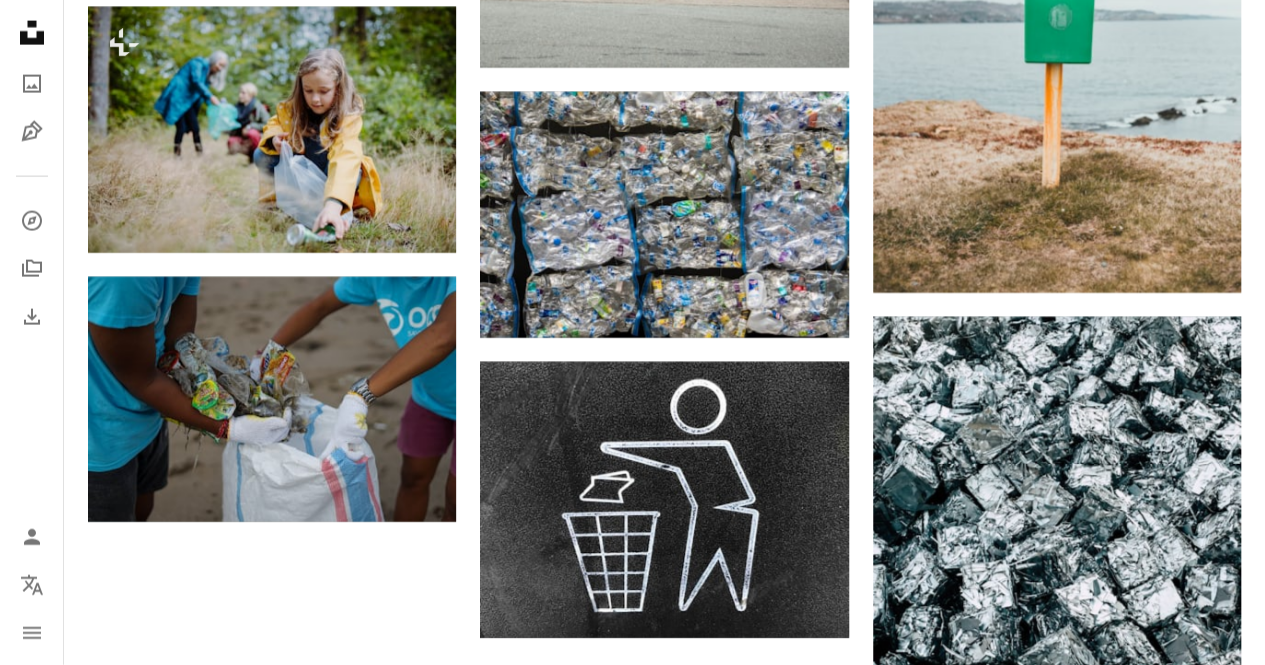 scroll, scrollTop: 2400, scrollLeft: 0, axis: vertical 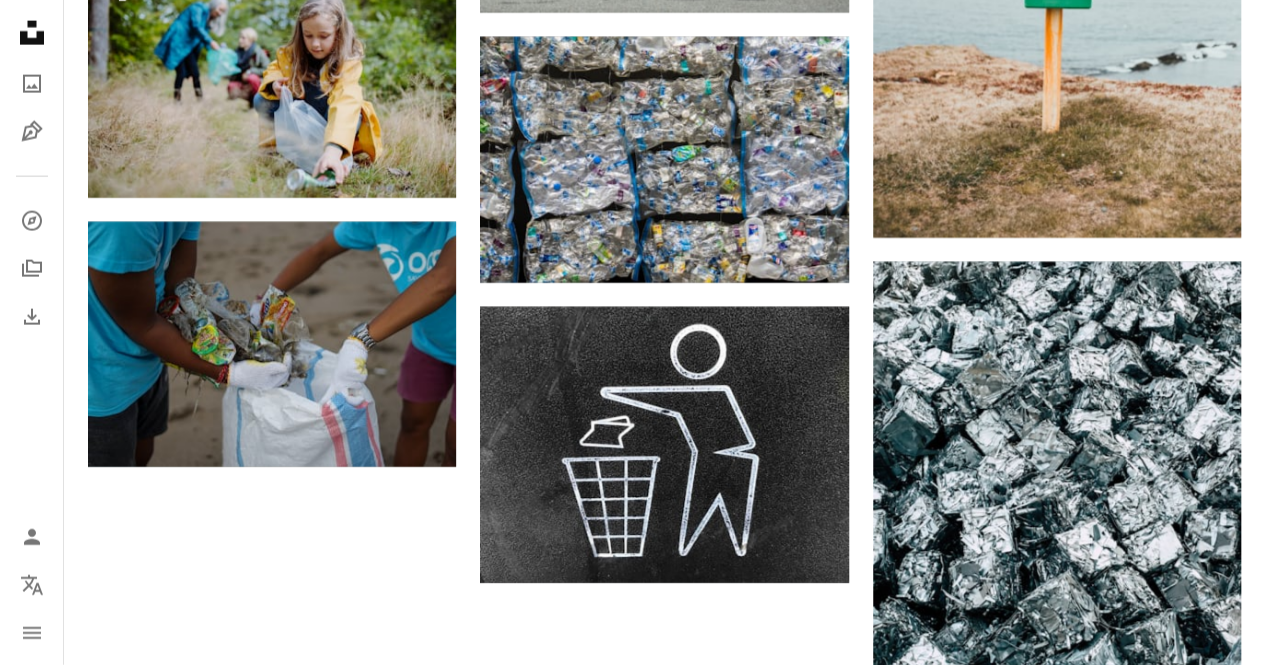 click on "Load more" at bounding box center [664, 895] 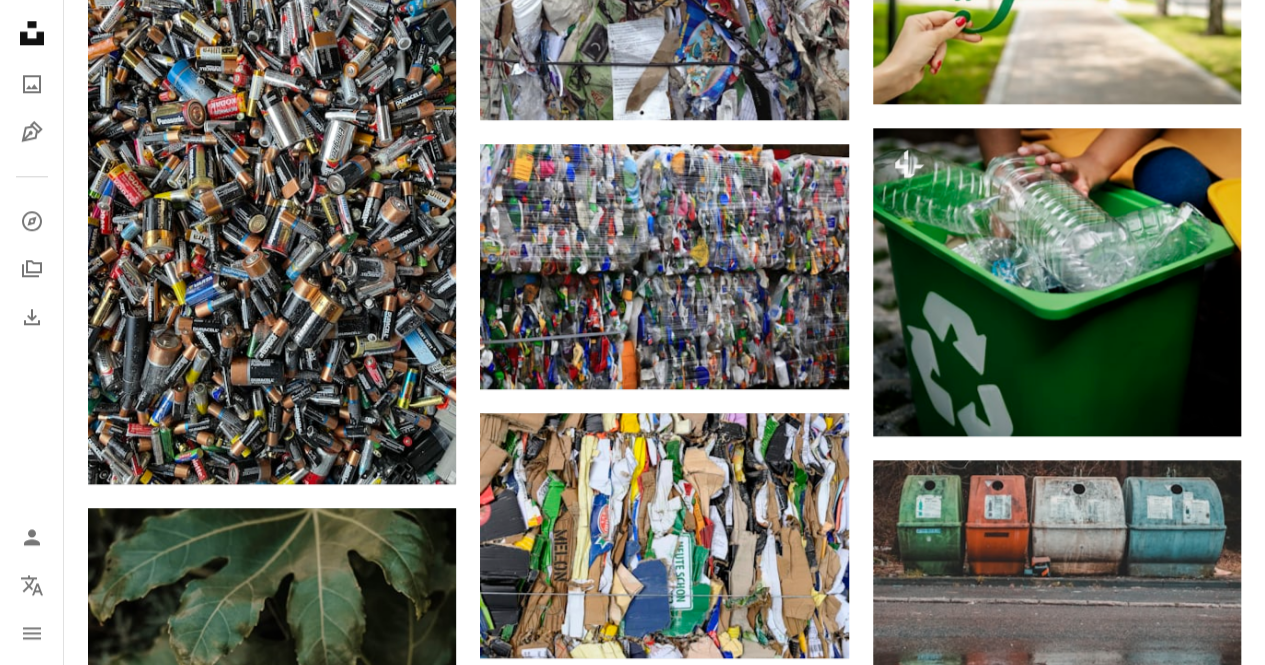 scroll, scrollTop: 8700, scrollLeft: 0, axis: vertical 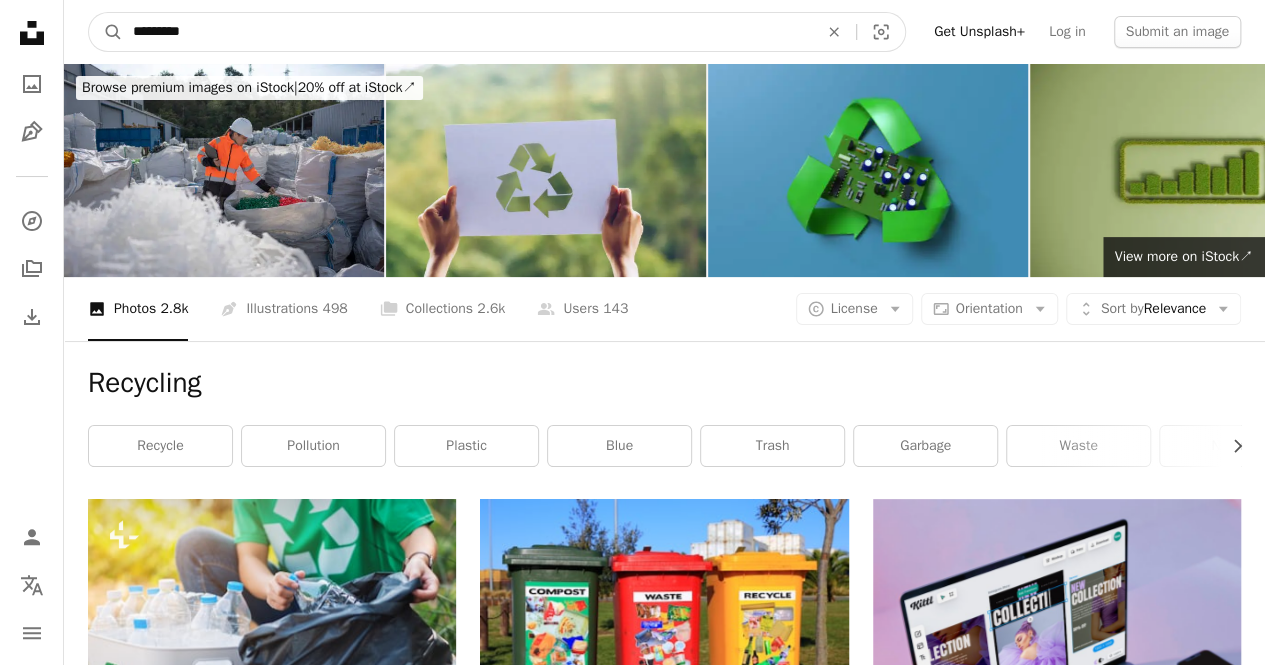 drag, startPoint x: 248, startPoint y: 45, endPoint x: 48, endPoint y: 28, distance: 200.7212 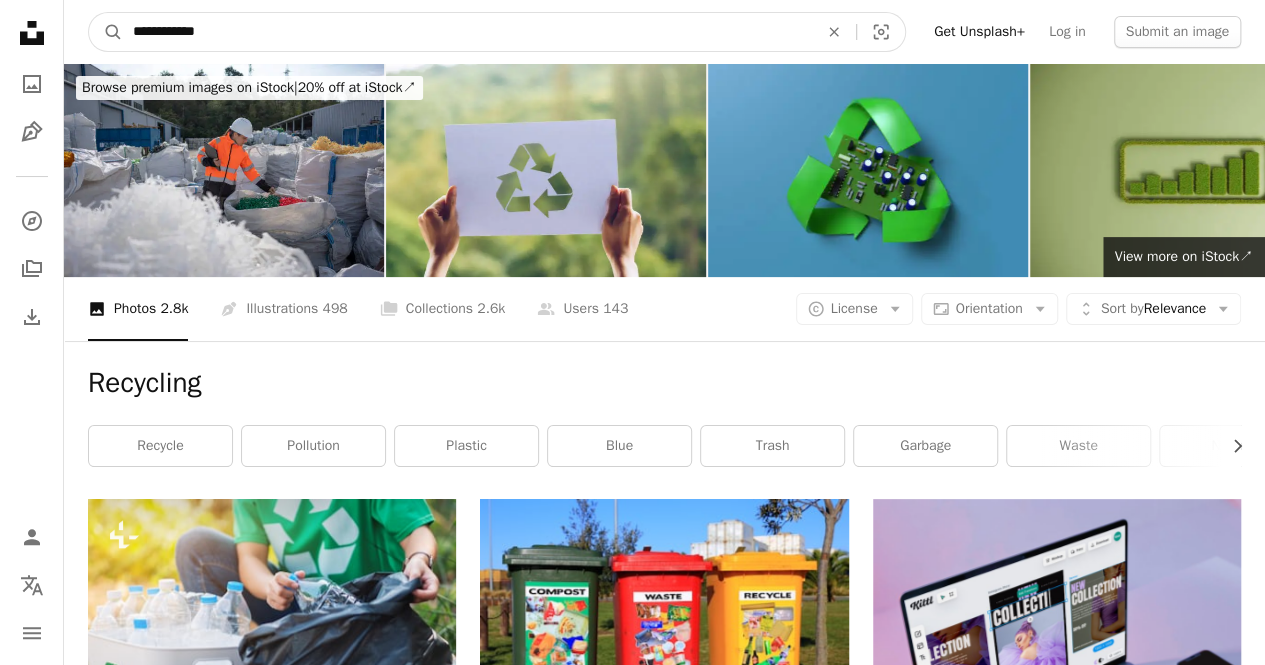 type on "**********" 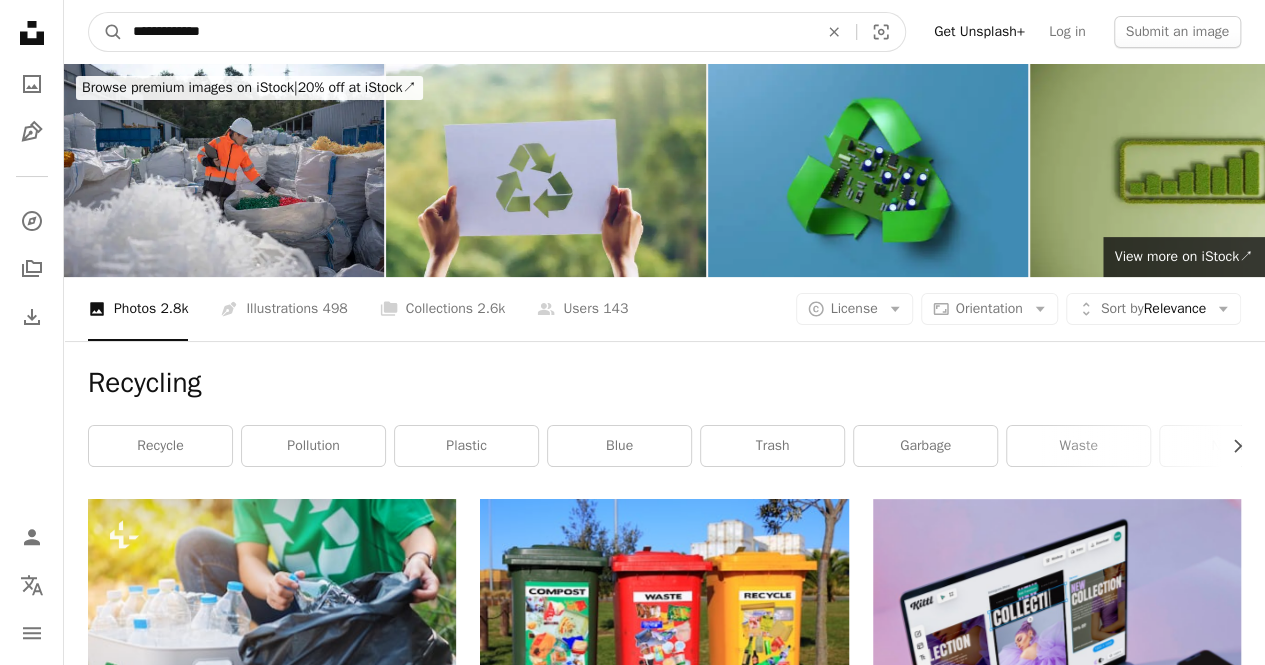 click on "A magnifying glass" at bounding box center (106, 32) 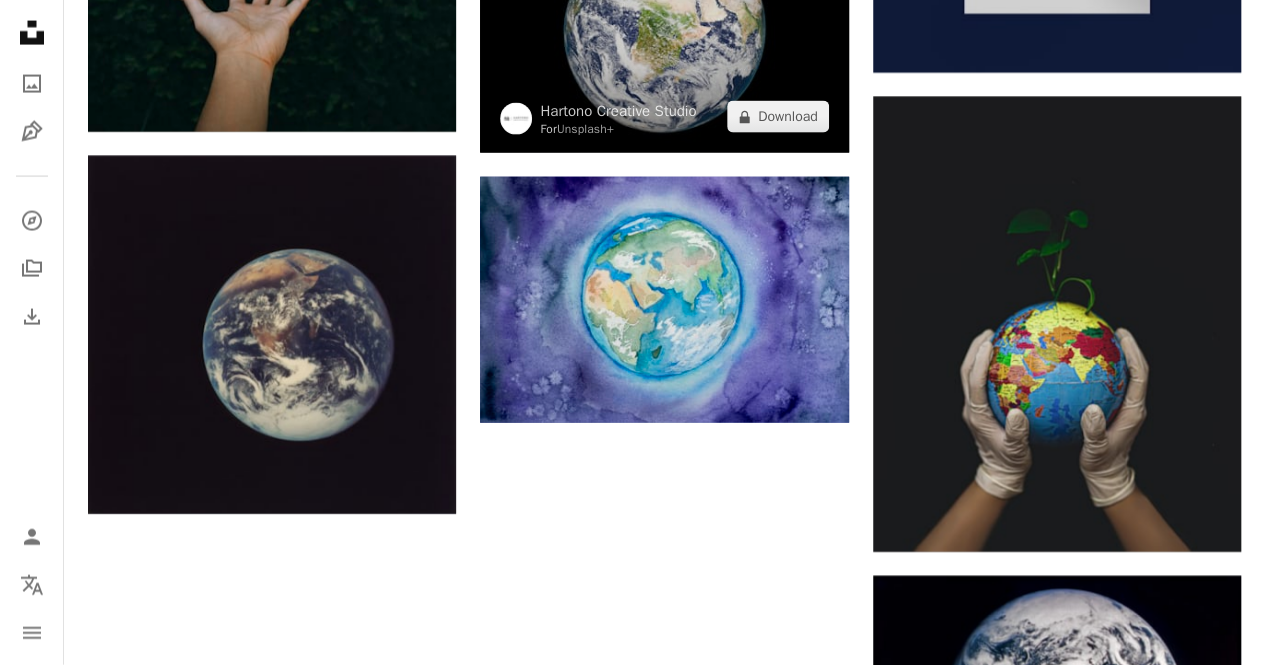 scroll, scrollTop: 2200, scrollLeft: 0, axis: vertical 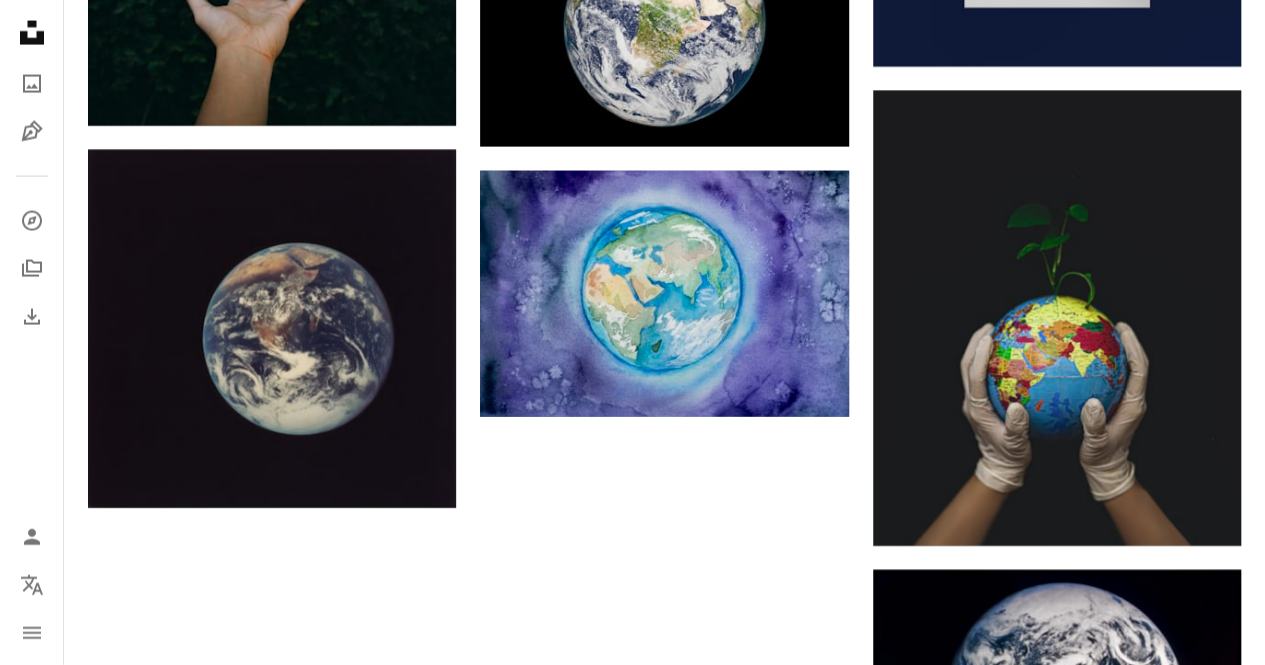 click on "Load more" at bounding box center (664, 916) 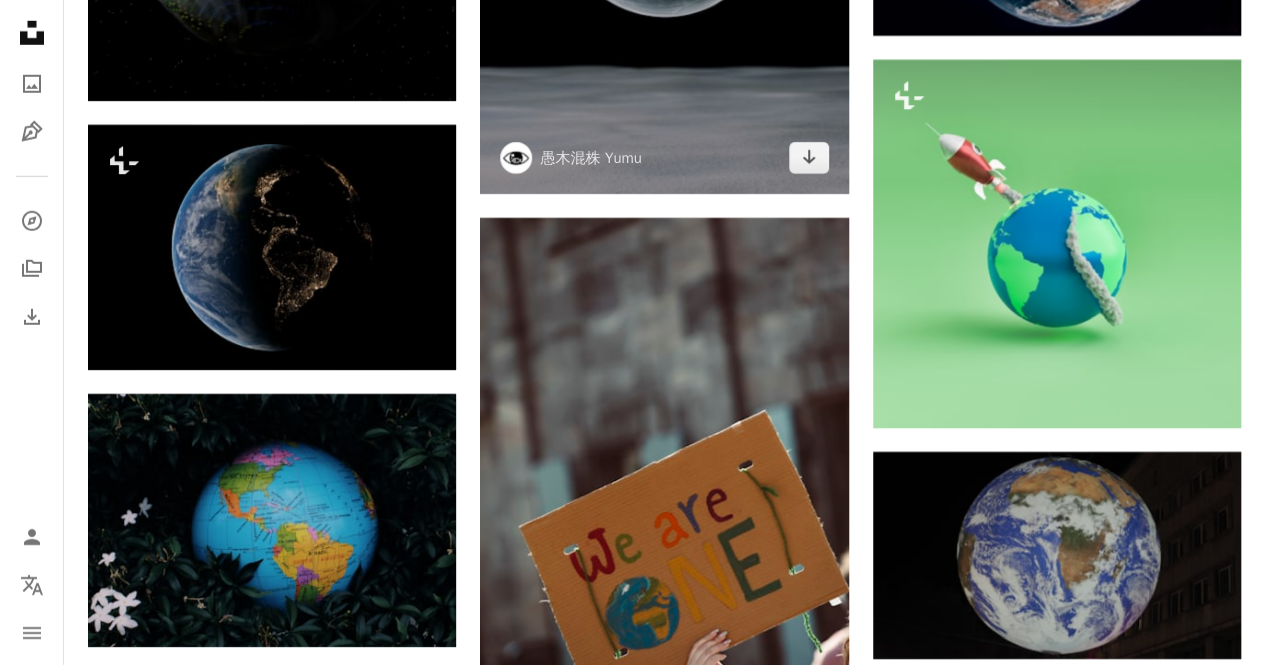 scroll, scrollTop: 3300, scrollLeft: 0, axis: vertical 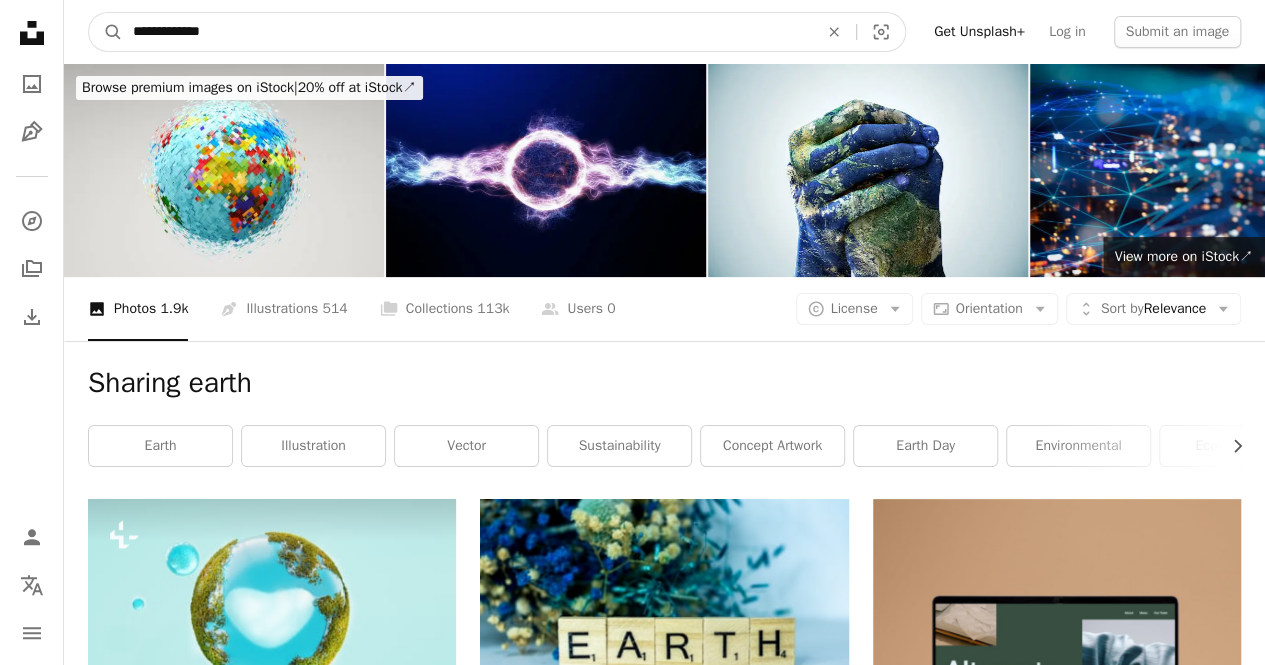 drag, startPoint x: 240, startPoint y: 25, endPoint x: 32, endPoint y: 27, distance: 208.00961 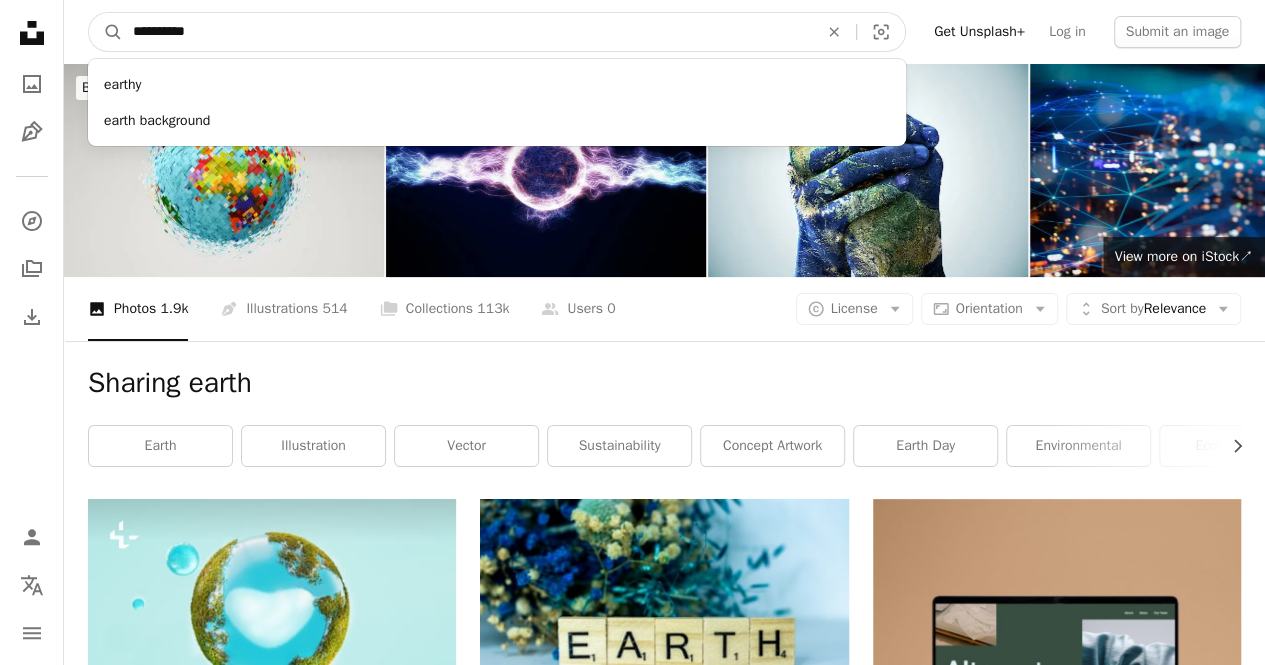 type on "**********" 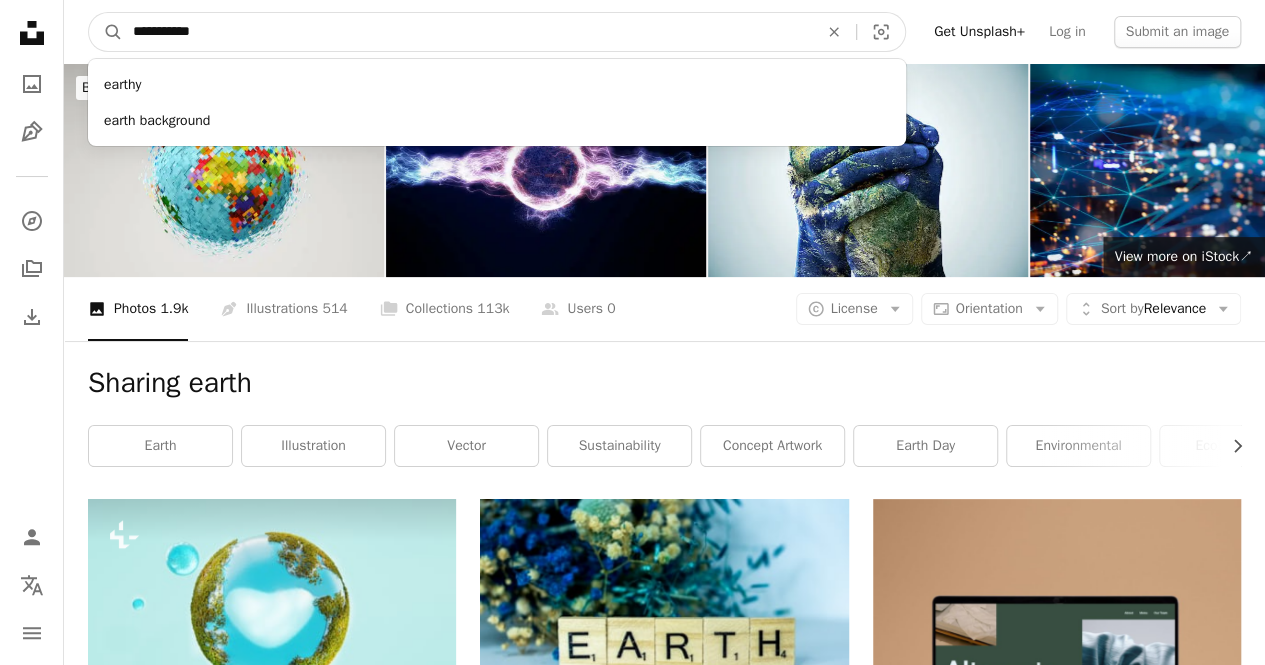 click on "A magnifying glass" at bounding box center [106, 32] 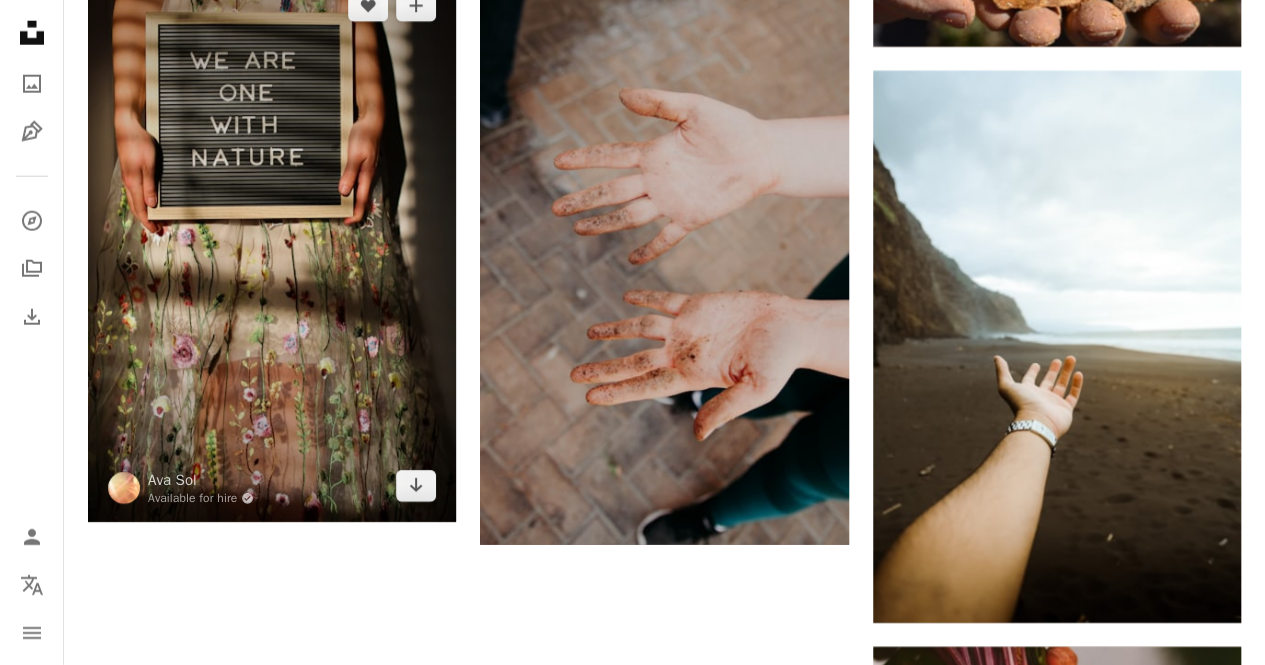 scroll, scrollTop: 2800, scrollLeft: 0, axis: vertical 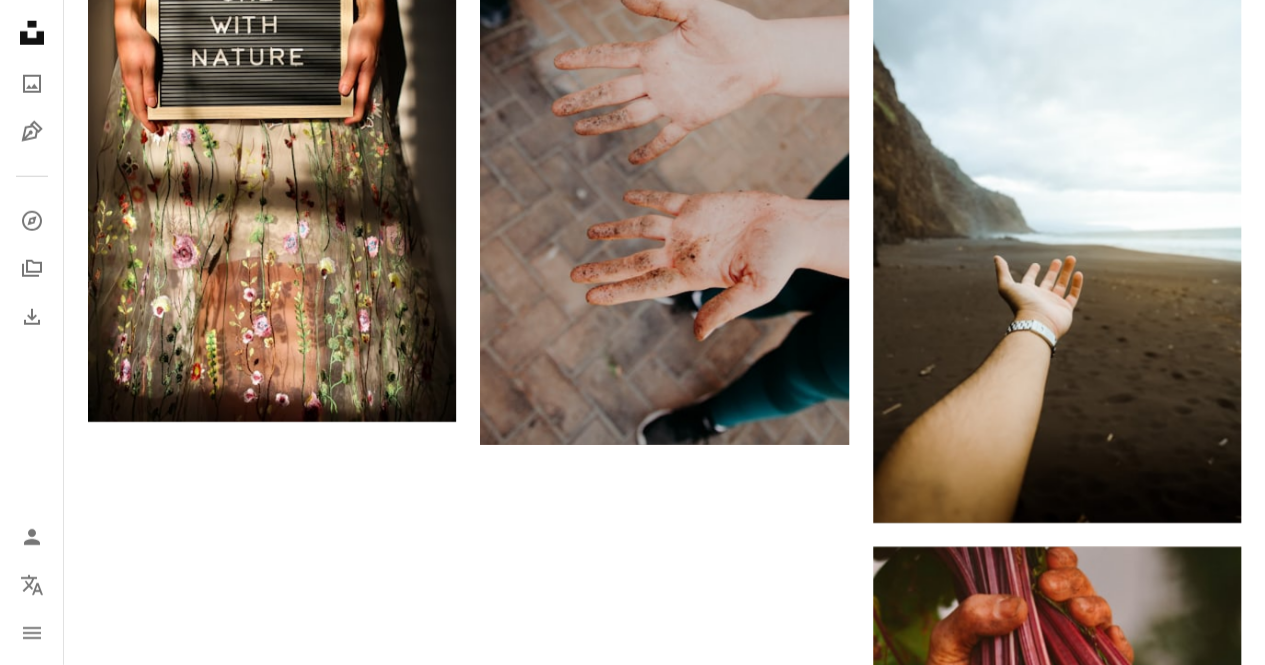 click at bounding box center (664, 1267) 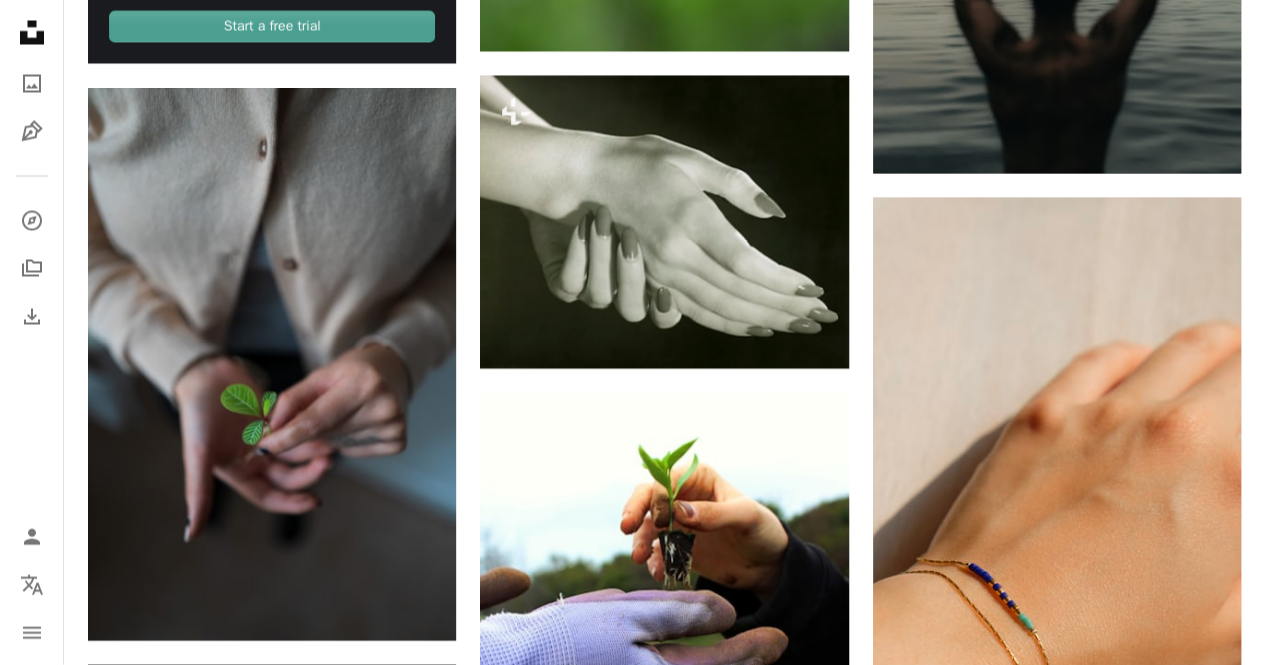 scroll, scrollTop: 5700, scrollLeft: 0, axis: vertical 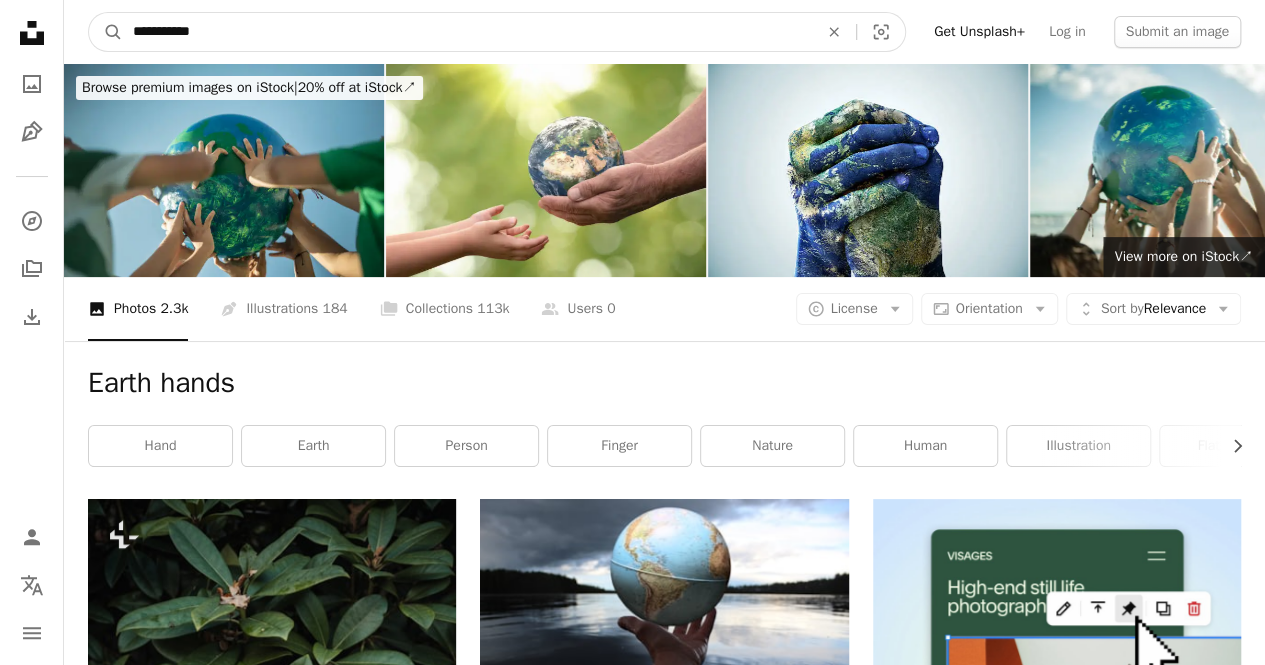 drag, startPoint x: 298, startPoint y: 33, endPoint x: 64, endPoint y: 30, distance: 234.01923 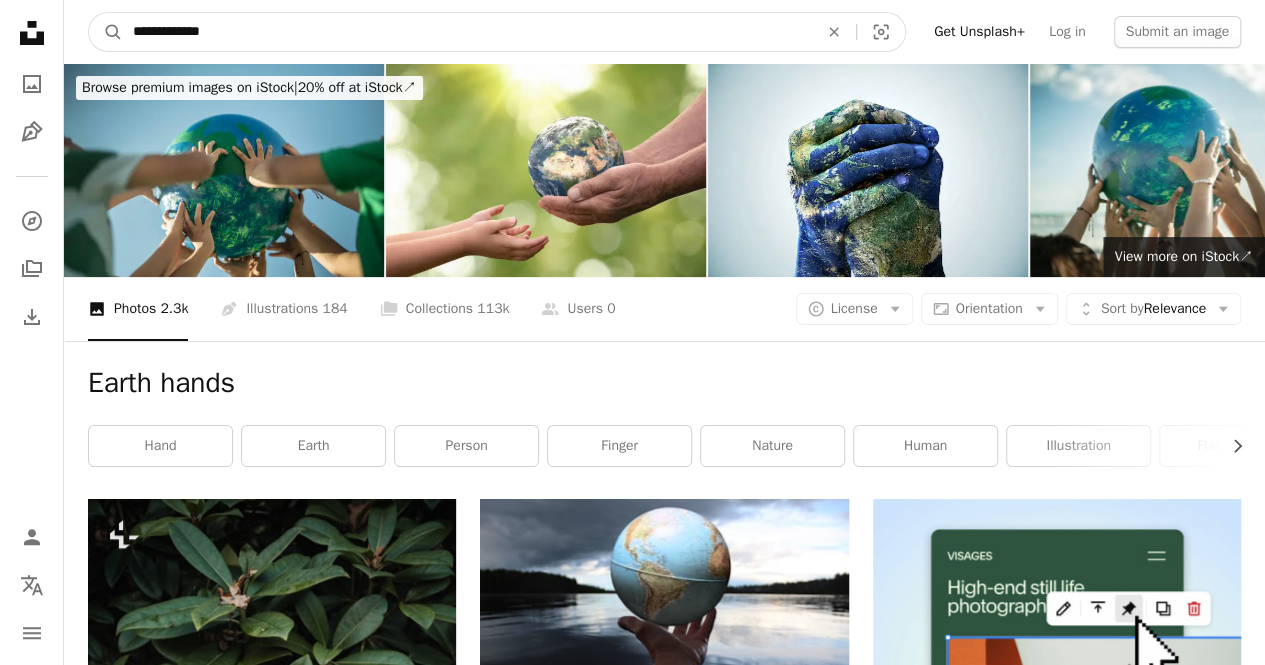 type on "**********" 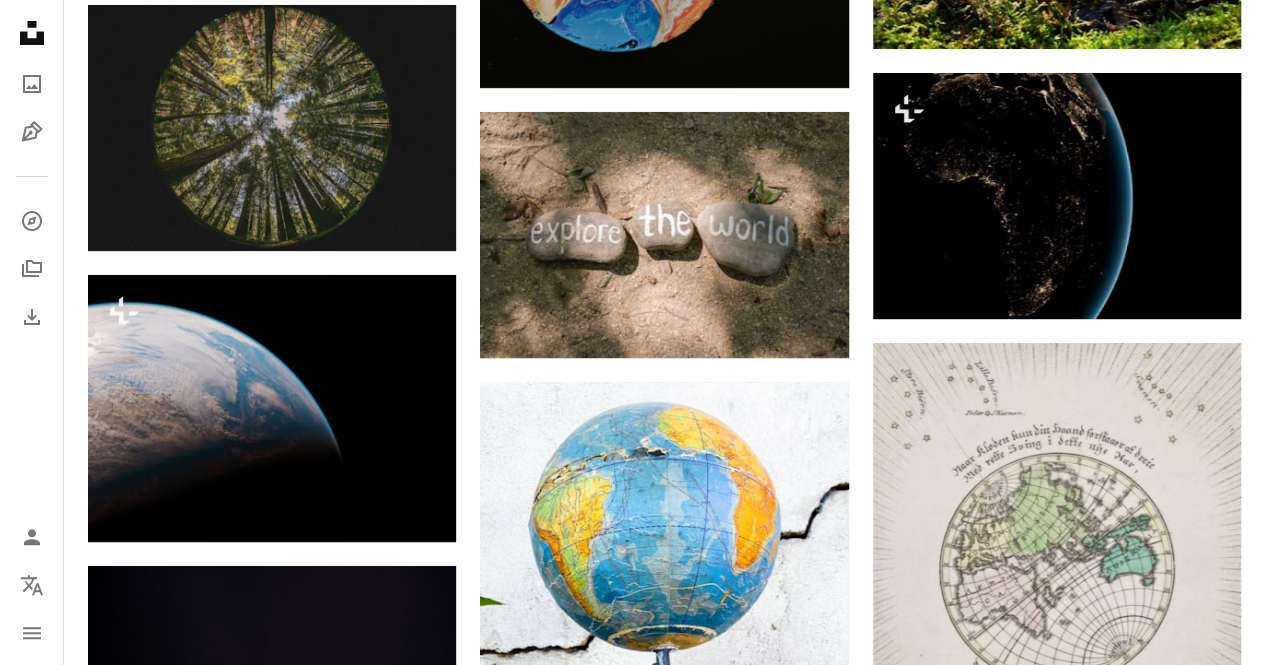 scroll, scrollTop: 26600, scrollLeft: 0, axis: vertical 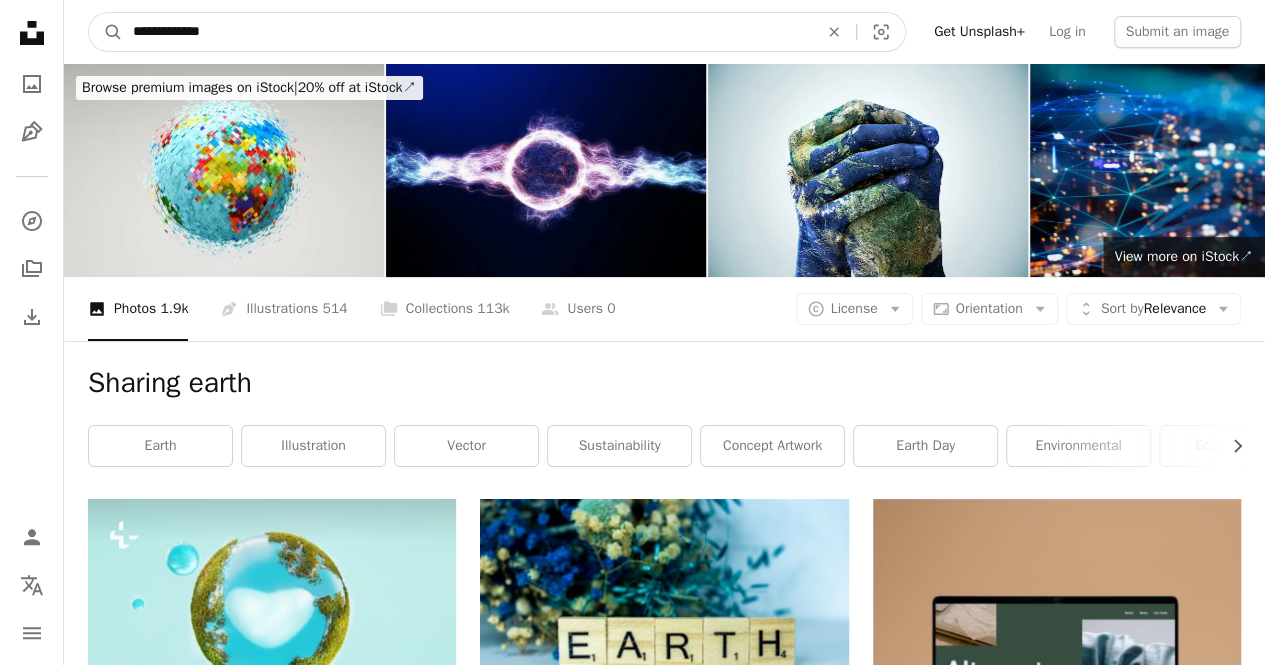 click on "**********" at bounding box center [467, 32] 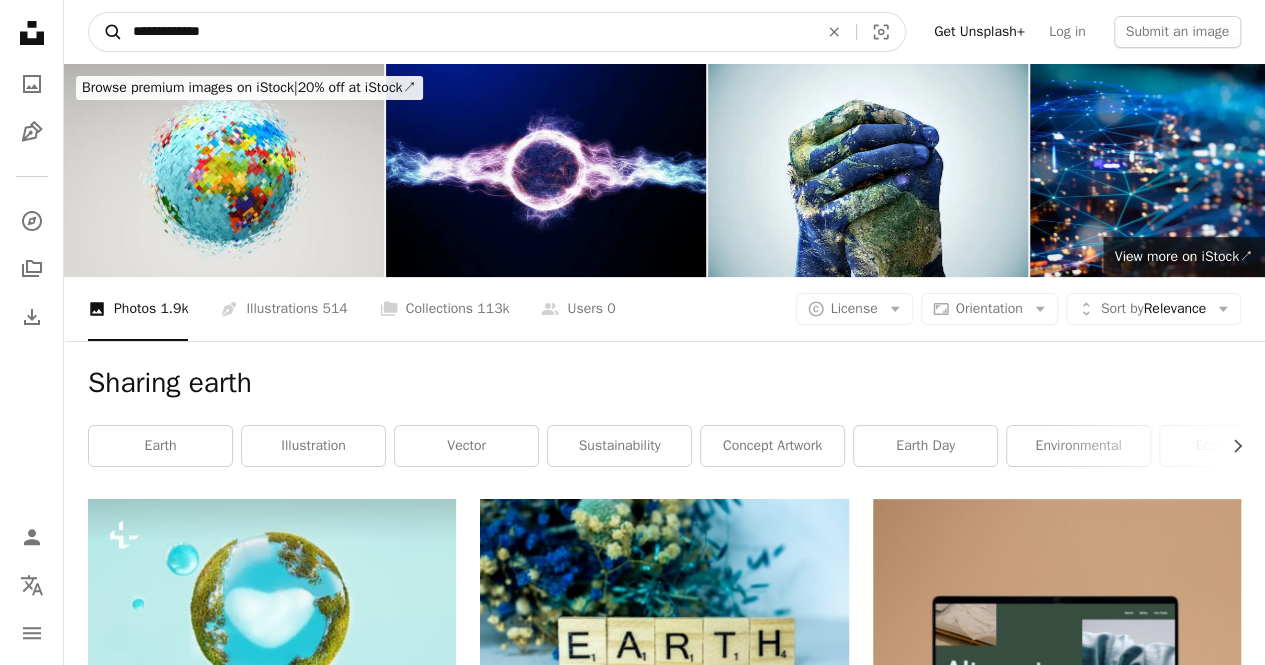 drag, startPoint x: 185, startPoint y: 25, endPoint x: 95, endPoint y: 30, distance: 90.13878 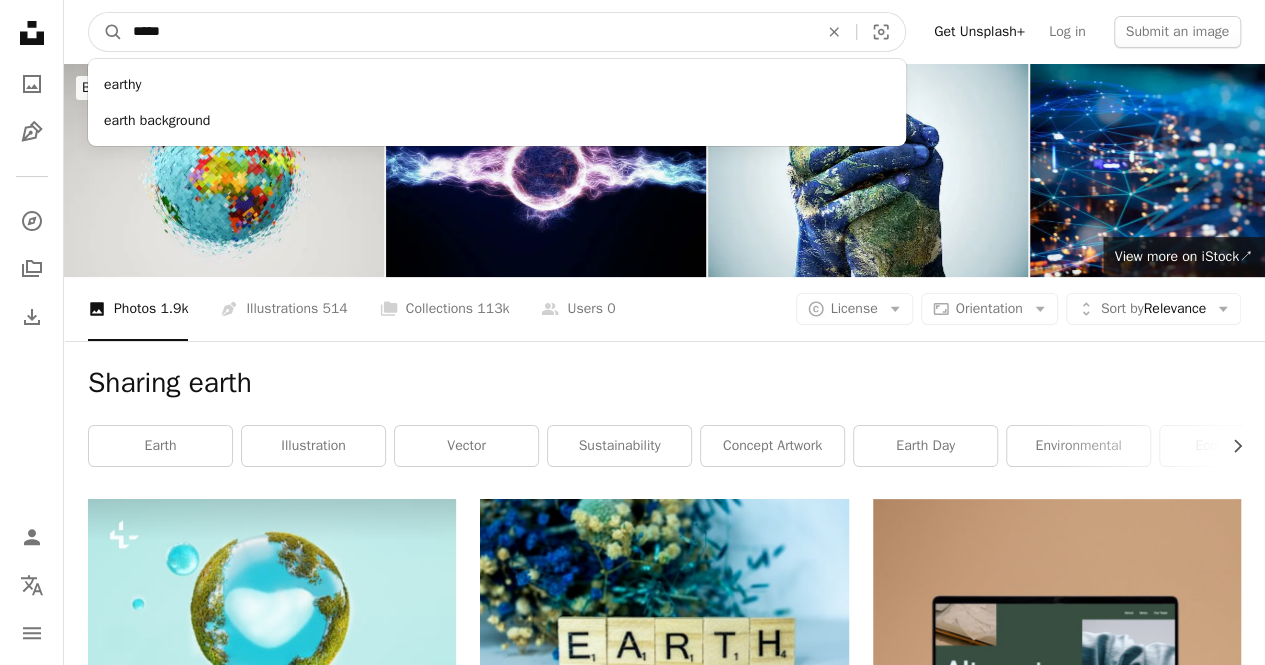 click on "A magnifying glass" at bounding box center [106, 32] 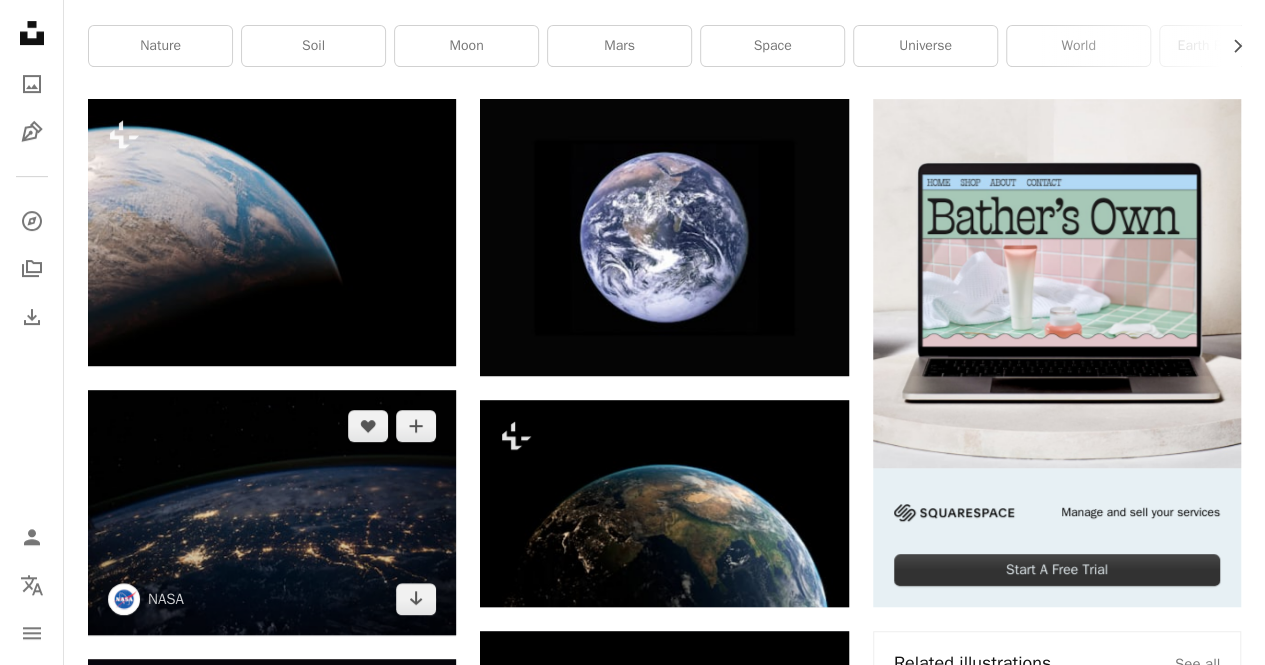 scroll, scrollTop: 0, scrollLeft: 0, axis: both 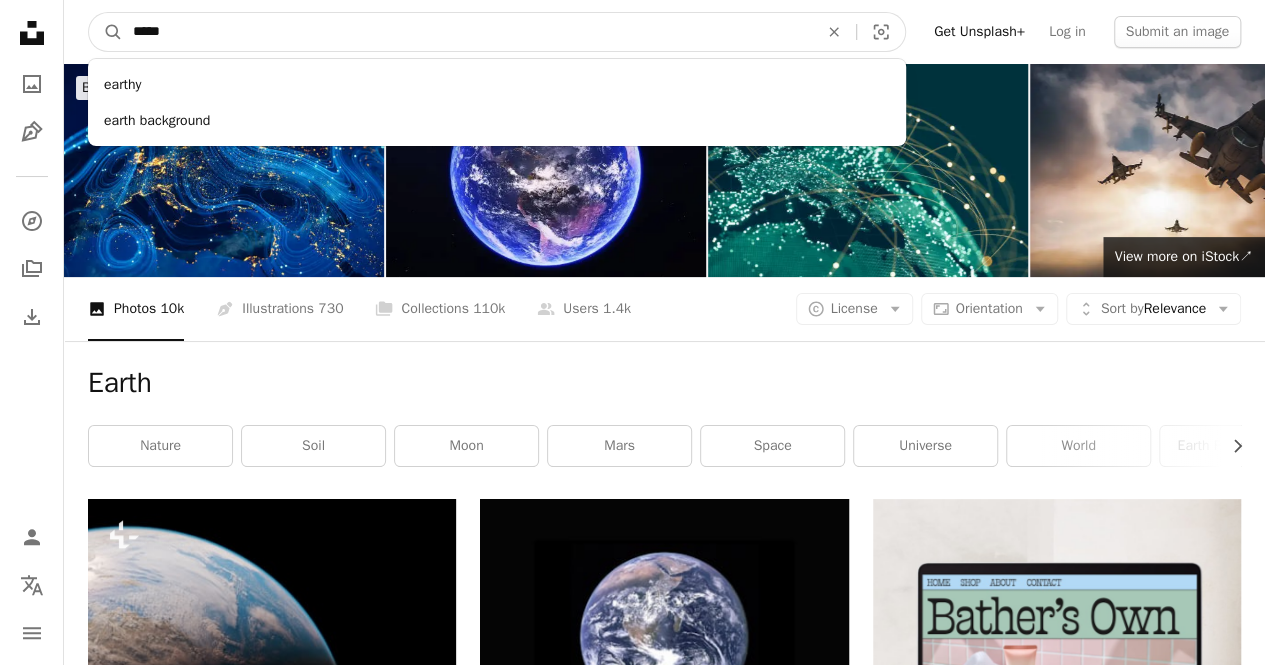 drag, startPoint x: 188, startPoint y: 39, endPoint x: 139, endPoint y: 32, distance: 49.497475 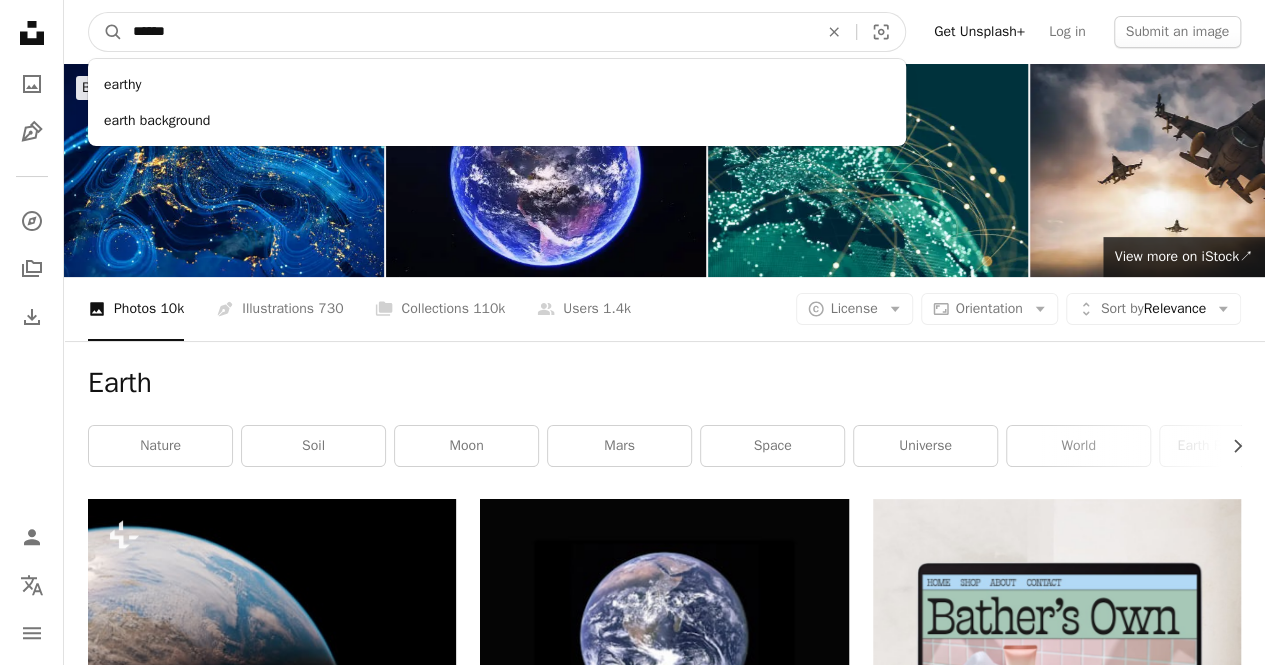 type on "*******" 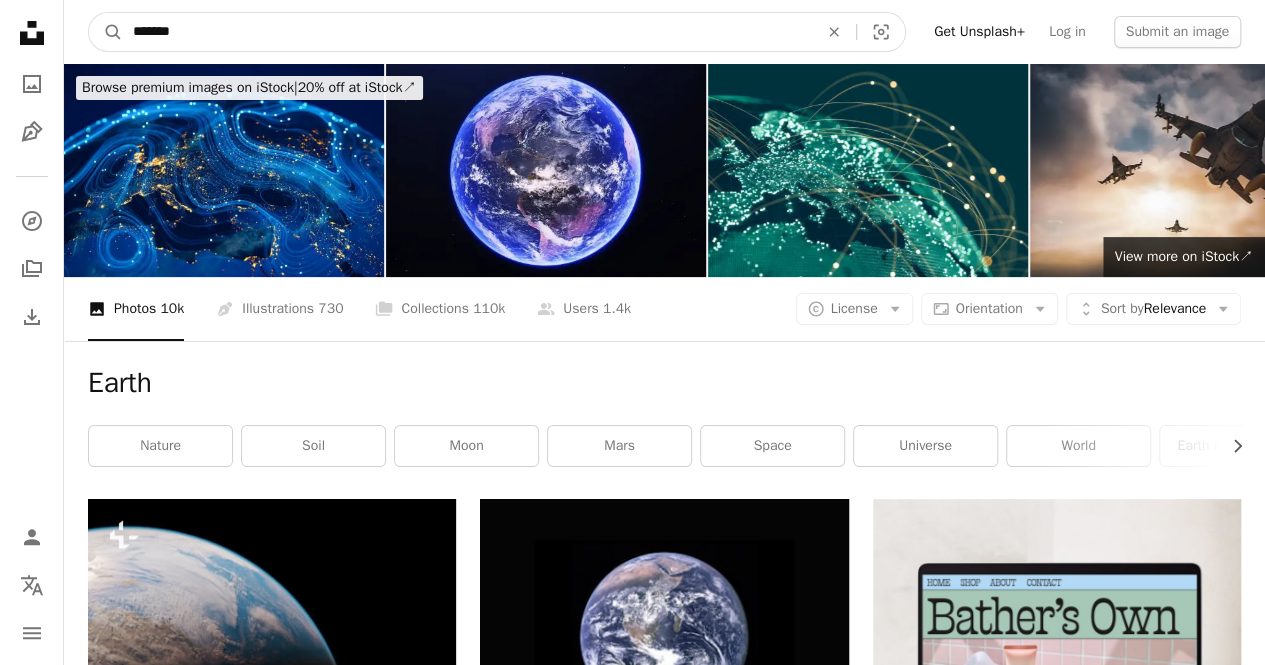 click on "A magnifying glass" at bounding box center (106, 32) 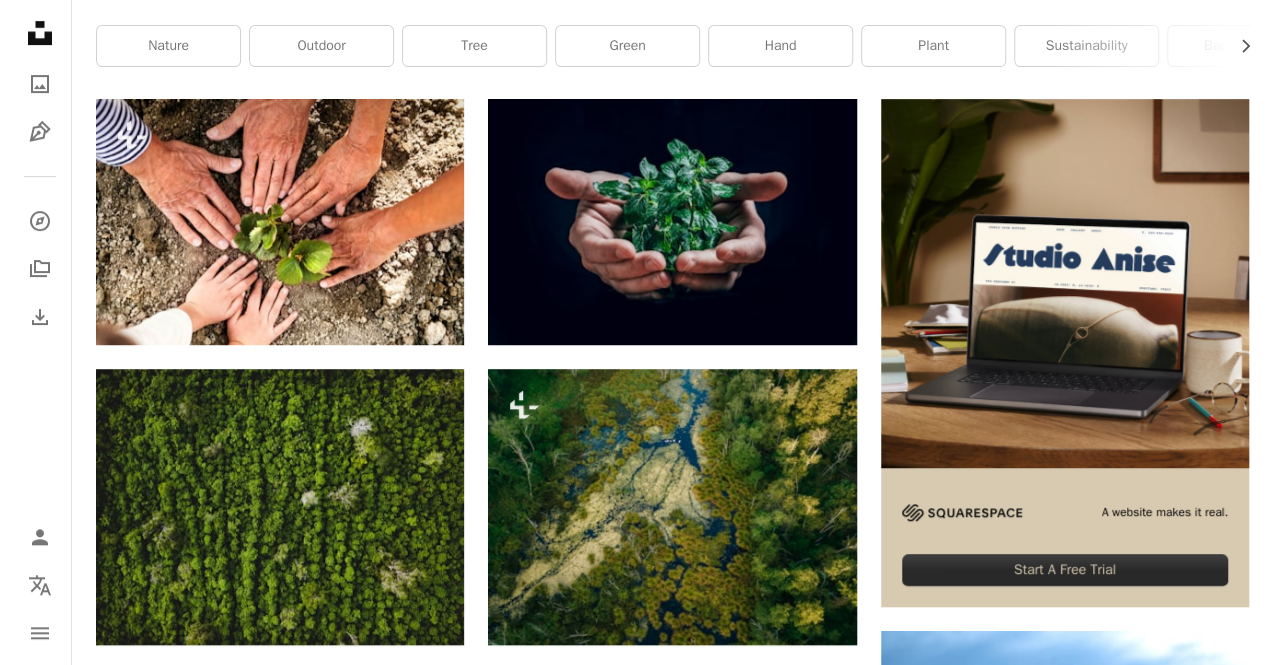 scroll, scrollTop: 0, scrollLeft: 0, axis: both 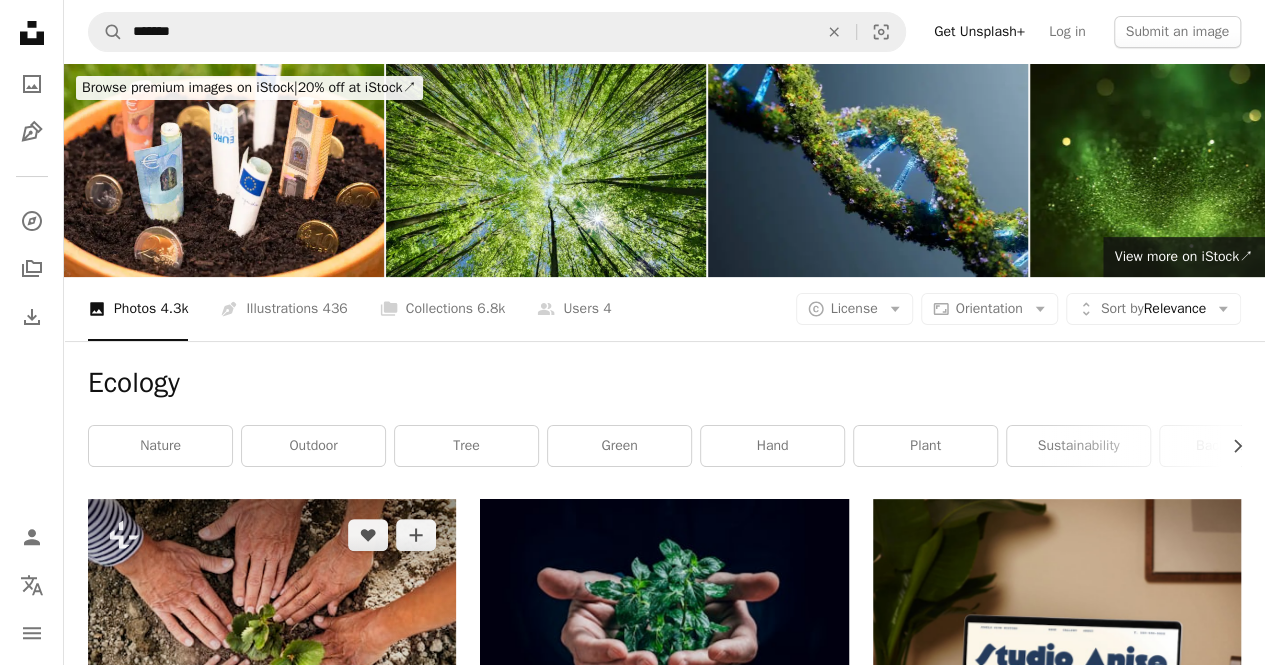click at bounding box center [272, 622] 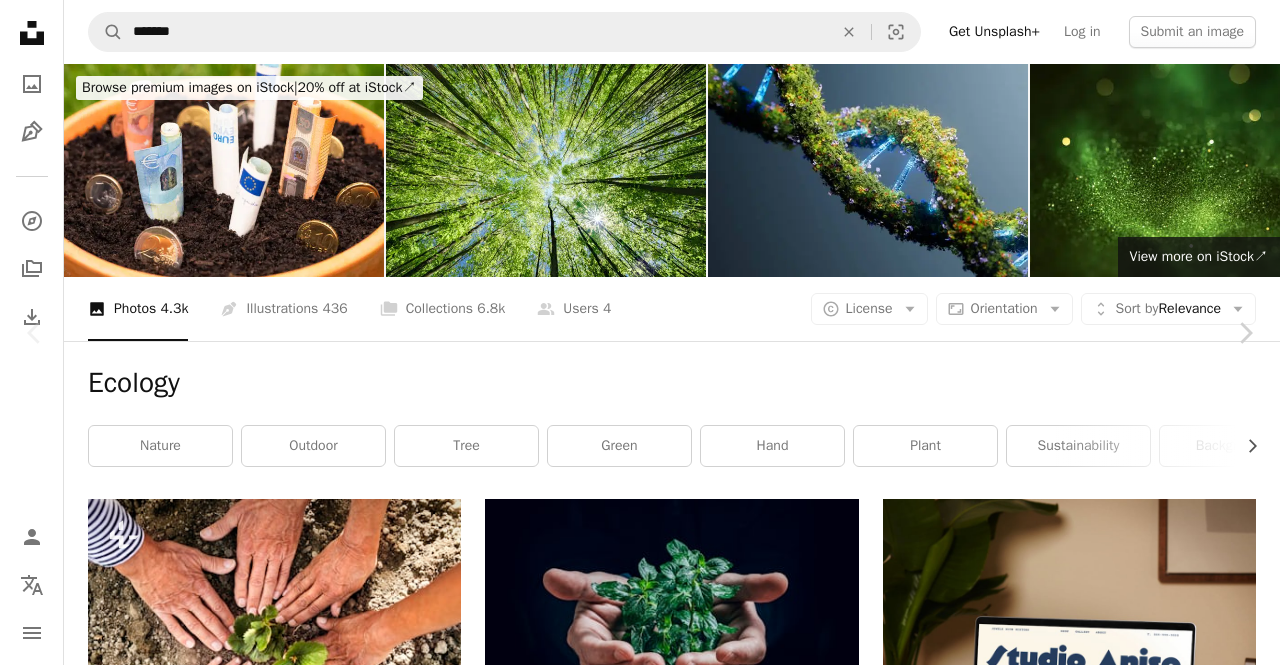 scroll, scrollTop: 2700, scrollLeft: 0, axis: vertical 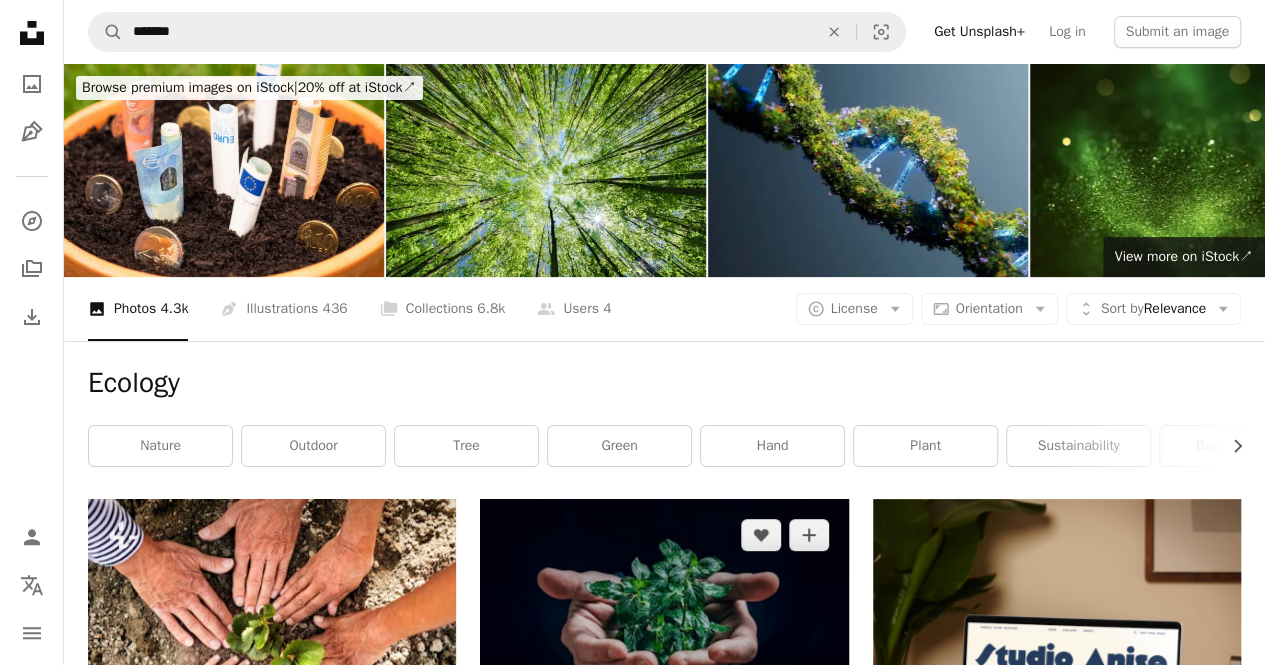 click at bounding box center [664, 622] 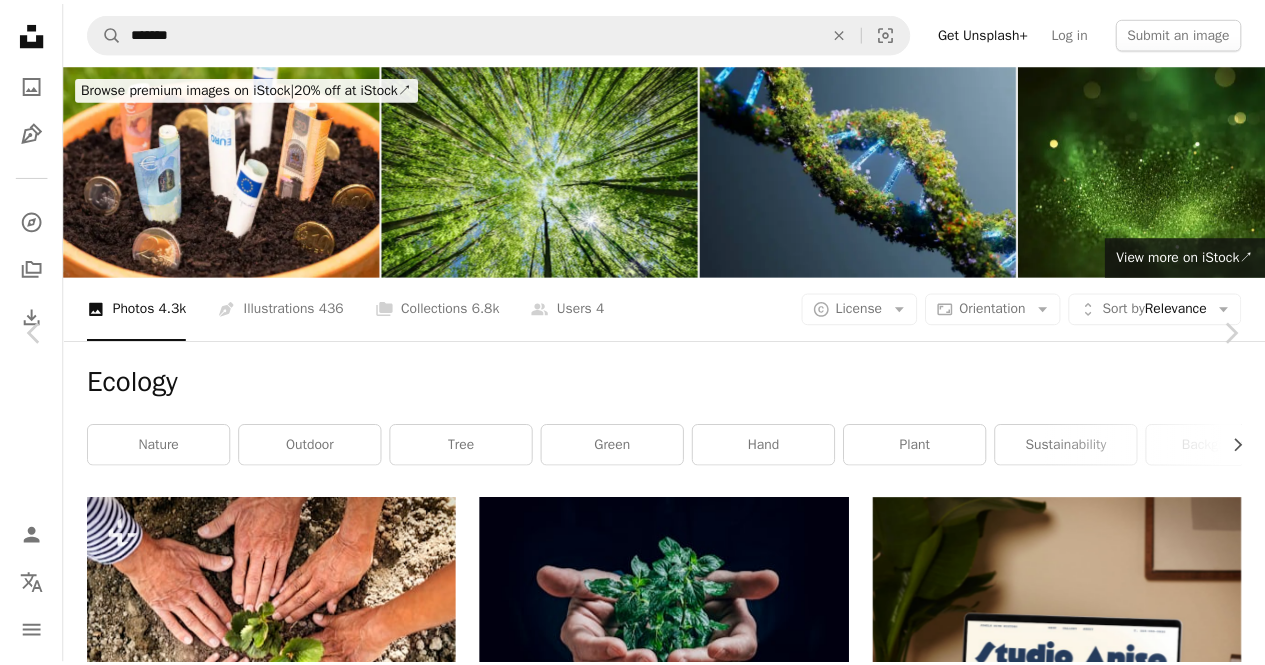 scroll, scrollTop: 2000, scrollLeft: 0, axis: vertical 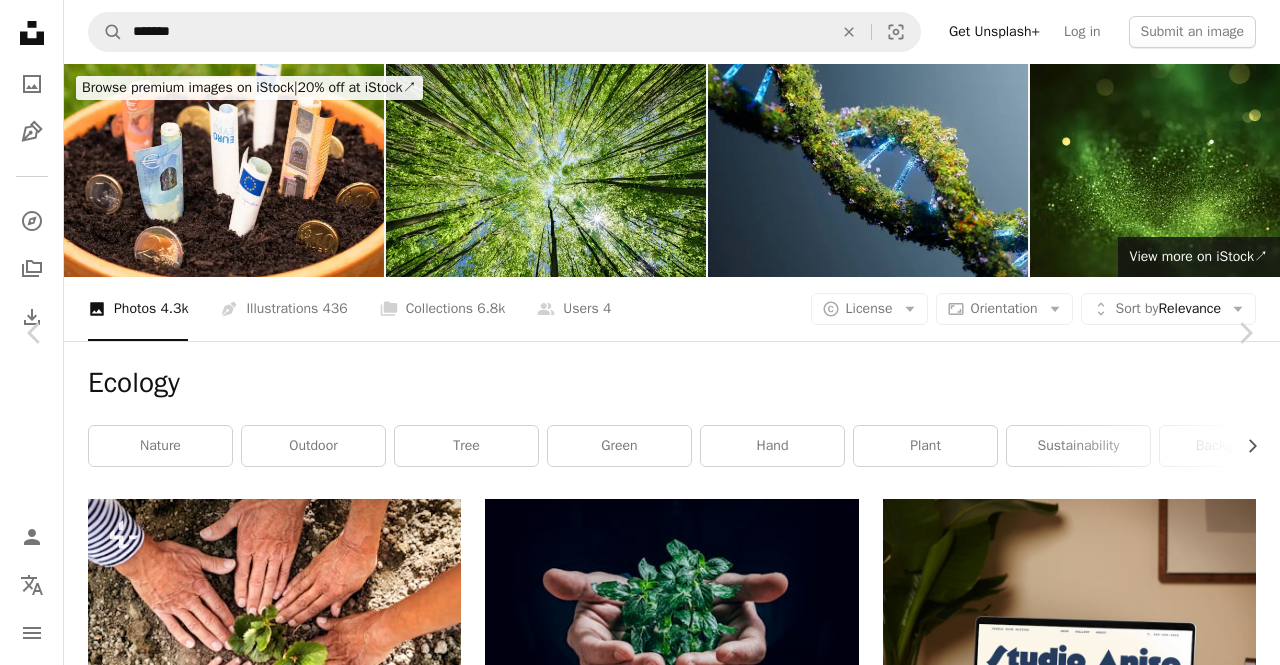 click on "An X shape Chevron left Chevron right [FIRST] [LAST] jxk A heart A plus sign Download free Chevron down Zoom in Views 2,293,462 Downloads 30,807 A forward-right arrow Share Info icon Info More Actions Calendar outlined Published on February 20, 2021 Camera SONY, ILCE-7RM3 Safety Free to use under the Unsplash License dark green plant night hand eco leave flovers flover human hands leaf pottery herbs vase finger ecology mint potted plant jar Backgrounds Browse premium related images on iStock | Save 20% with code UNSPLASH20 View more on iStock ↗ Related images A heart A plus sign [FIRST] Available for hire A checkmark inside of a circle Arrow pointing down Plus sign for Unsplash+ A heart A plus sign A. C. For Unsplash+ A lock Download A heart A plus sign [FIRST] Available for hire A checkmark inside of a circle Arrow pointing down Plus sign for Unsplash+ A heart A plus sign [FIRST] For Unsplash+ A lock Download A heart A plus sign" at bounding box center [640, 4490] 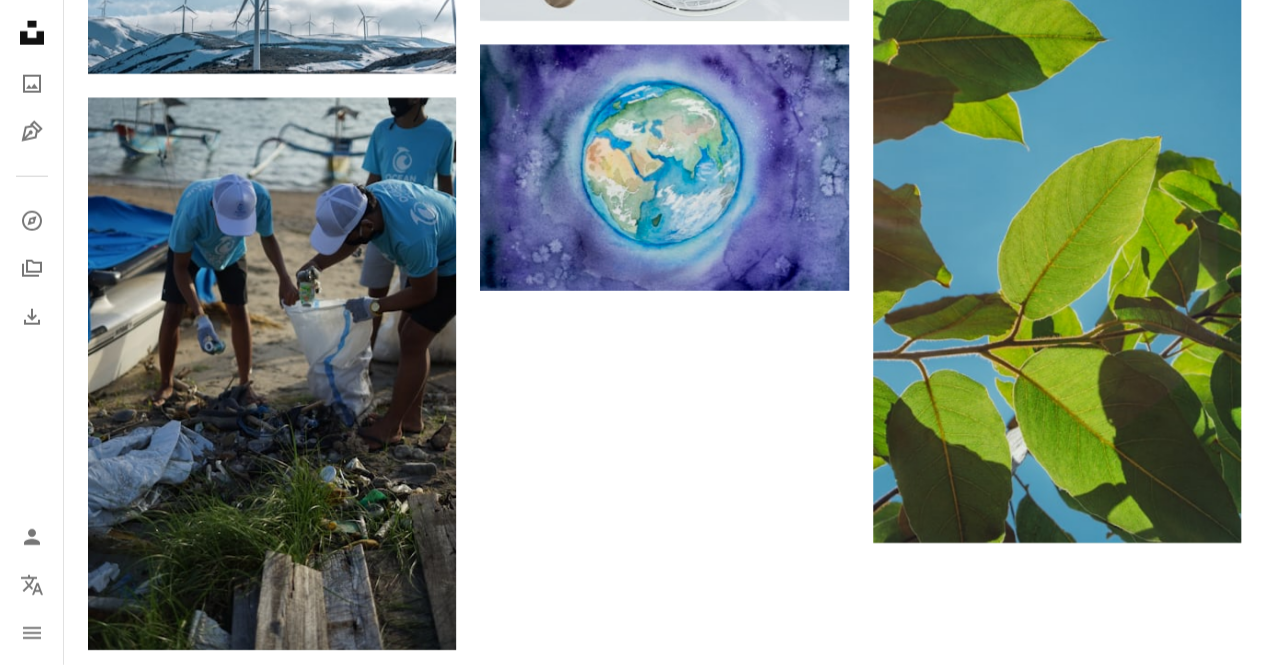 scroll, scrollTop: 2600, scrollLeft: 0, axis: vertical 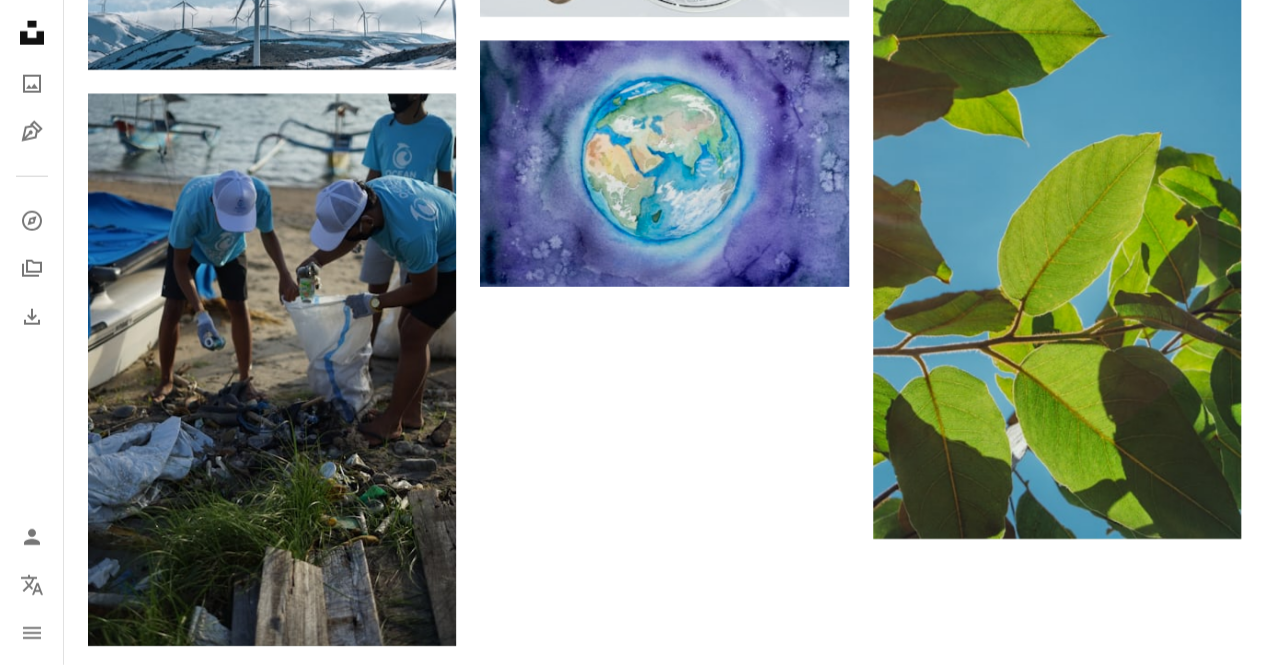 click on "Load more" at bounding box center [664, 726] 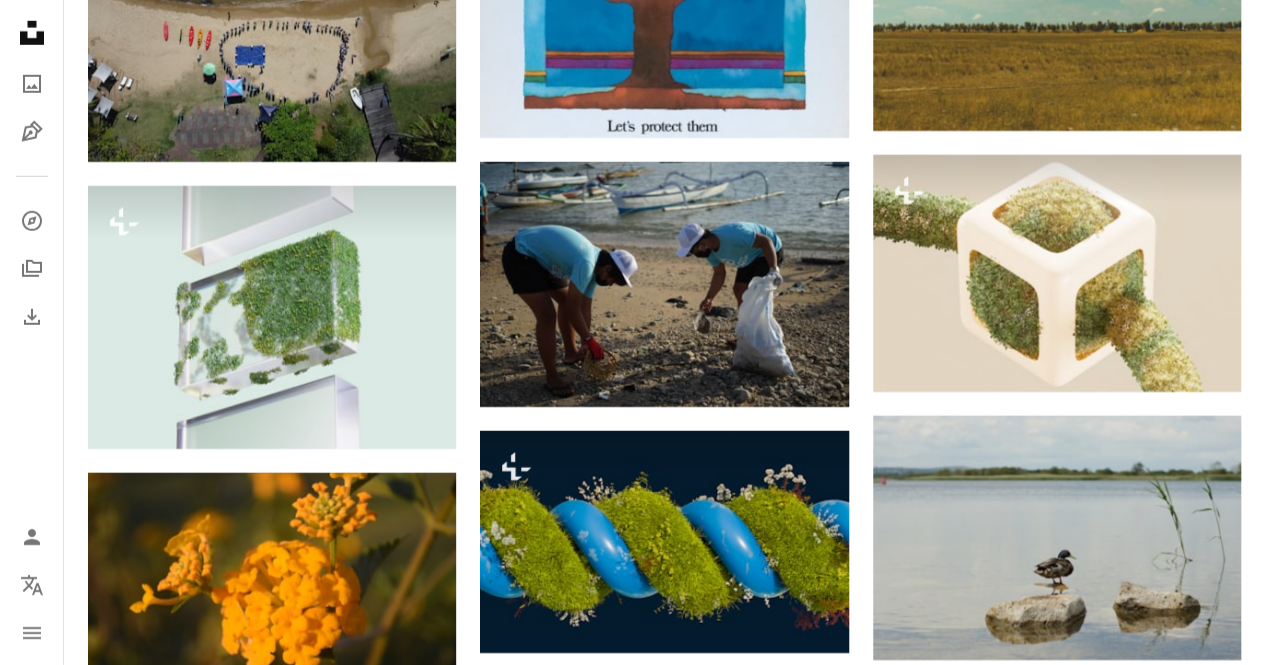 scroll, scrollTop: 18400, scrollLeft: 0, axis: vertical 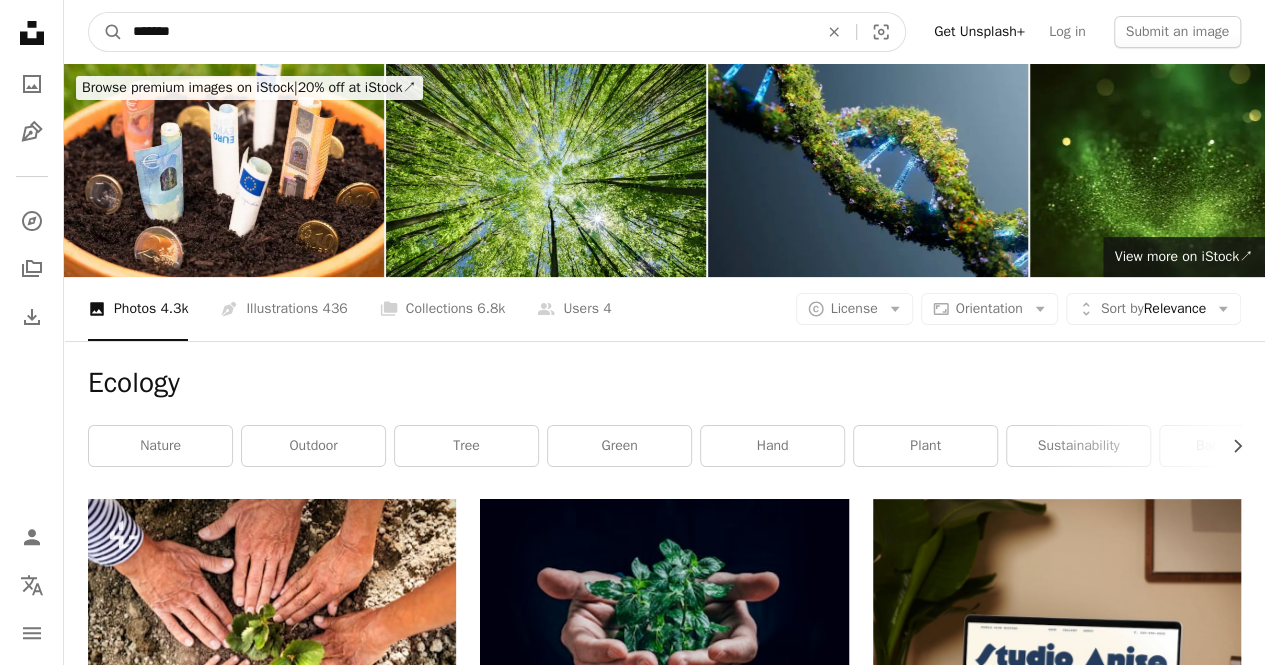 drag, startPoint x: 128, startPoint y: 29, endPoint x: 58, endPoint y: 27, distance: 70.028564 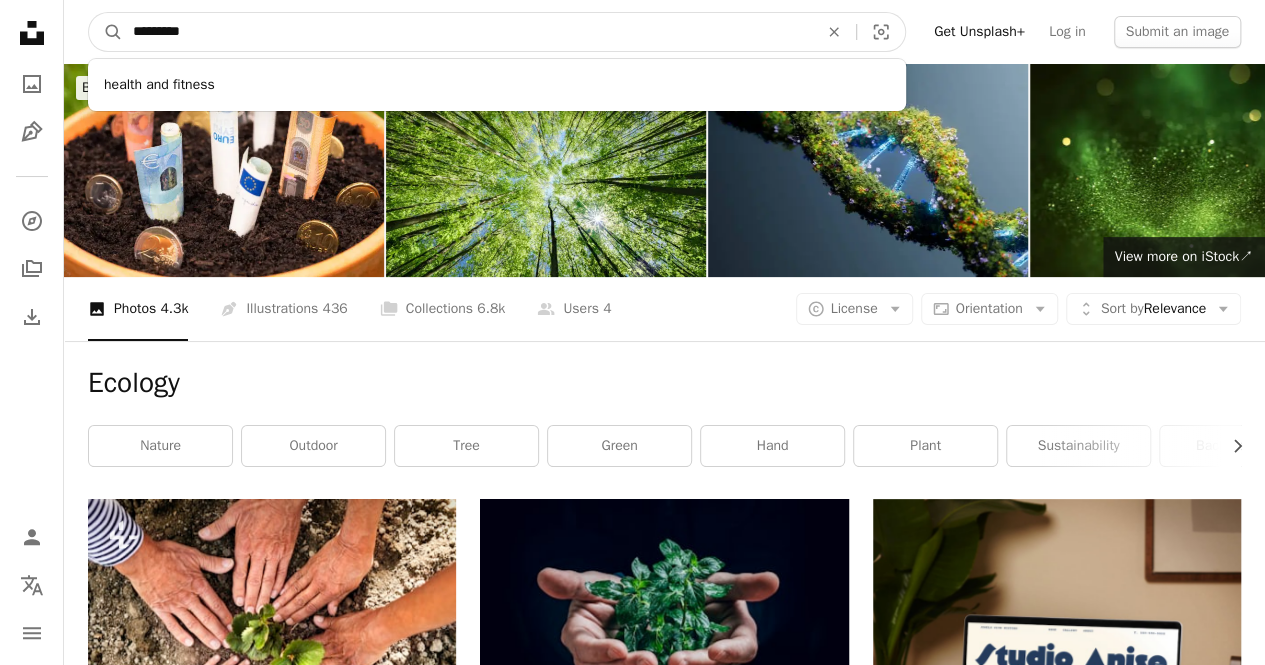 type on "**********" 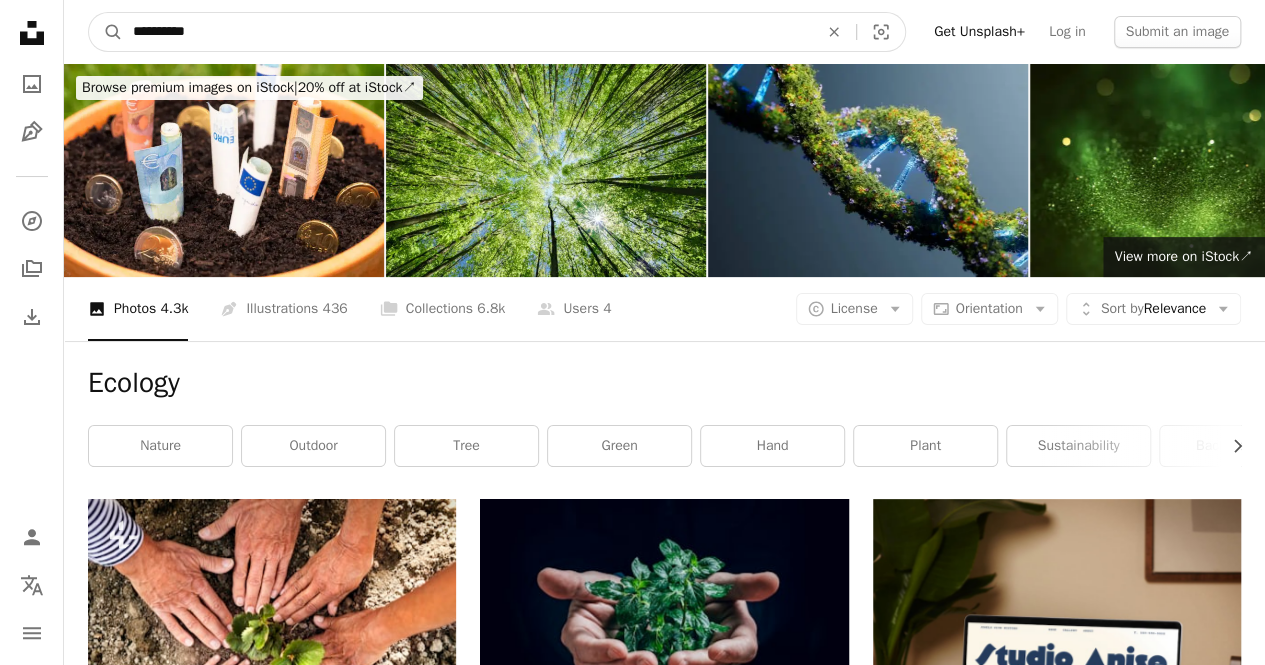 click on "A magnifying glass" at bounding box center [106, 32] 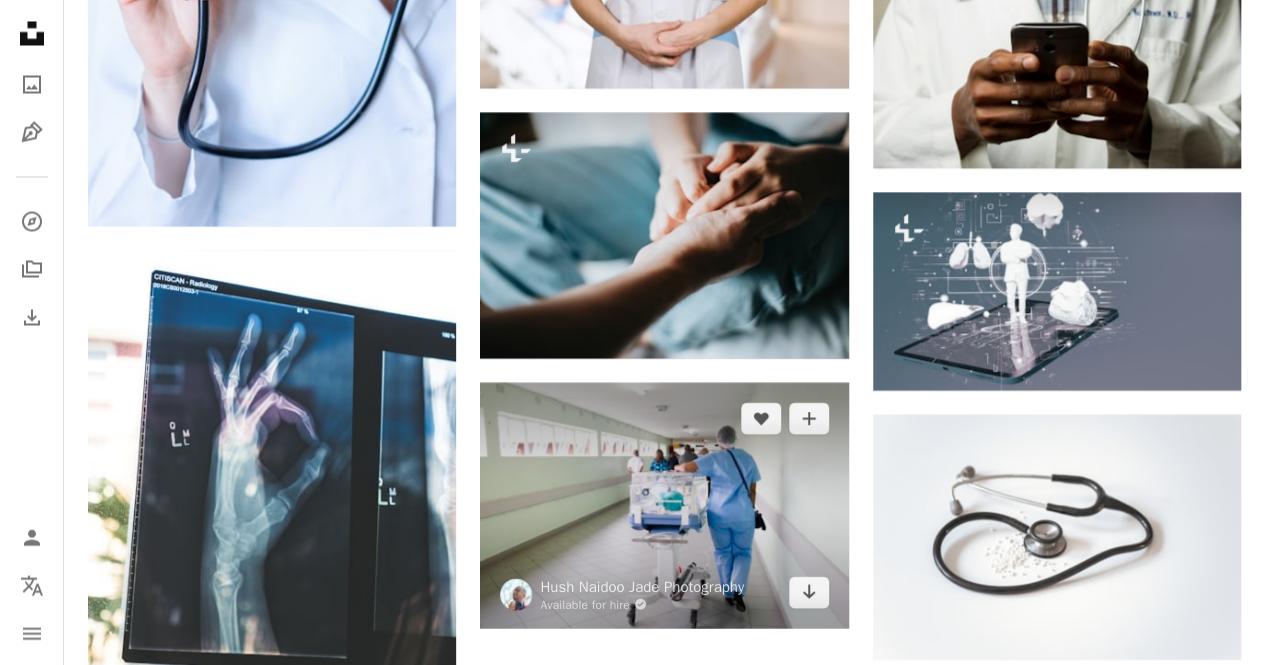 scroll, scrollTop: 1900, scrollLeft: 0, axis: vertical 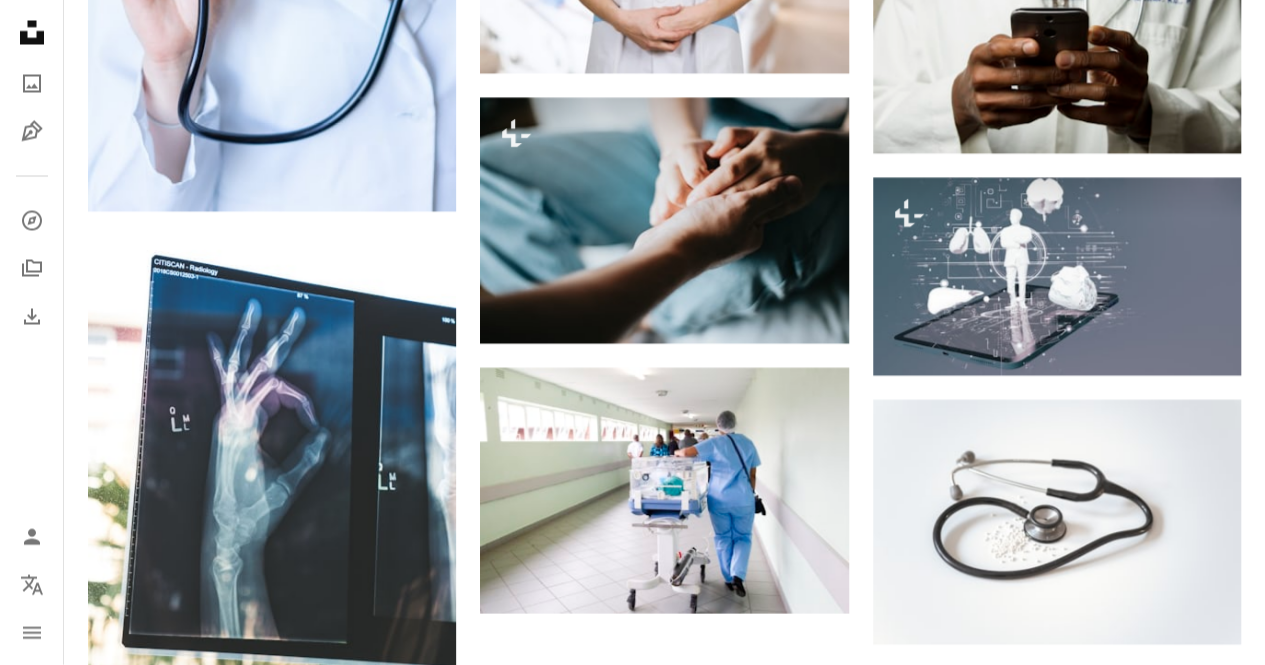 click on "Load more" at bounding box center [664, 994] 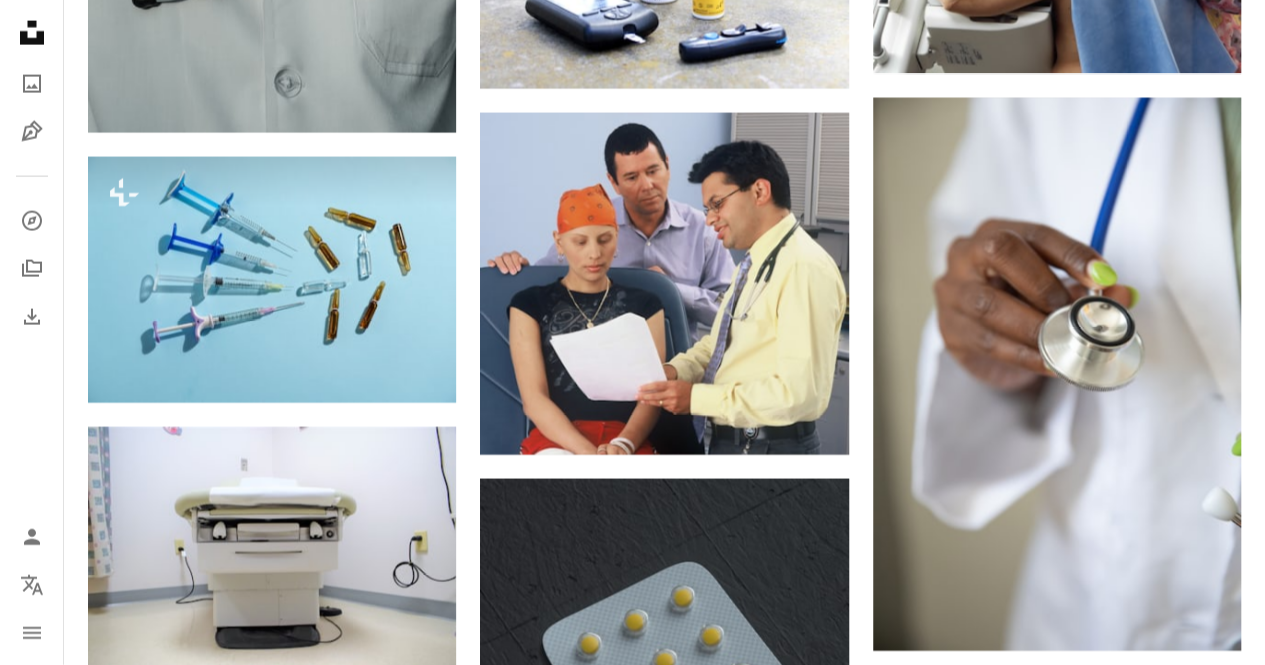 scroll, scrollTop: 25200, scrollLeft: 0, axis: vertical 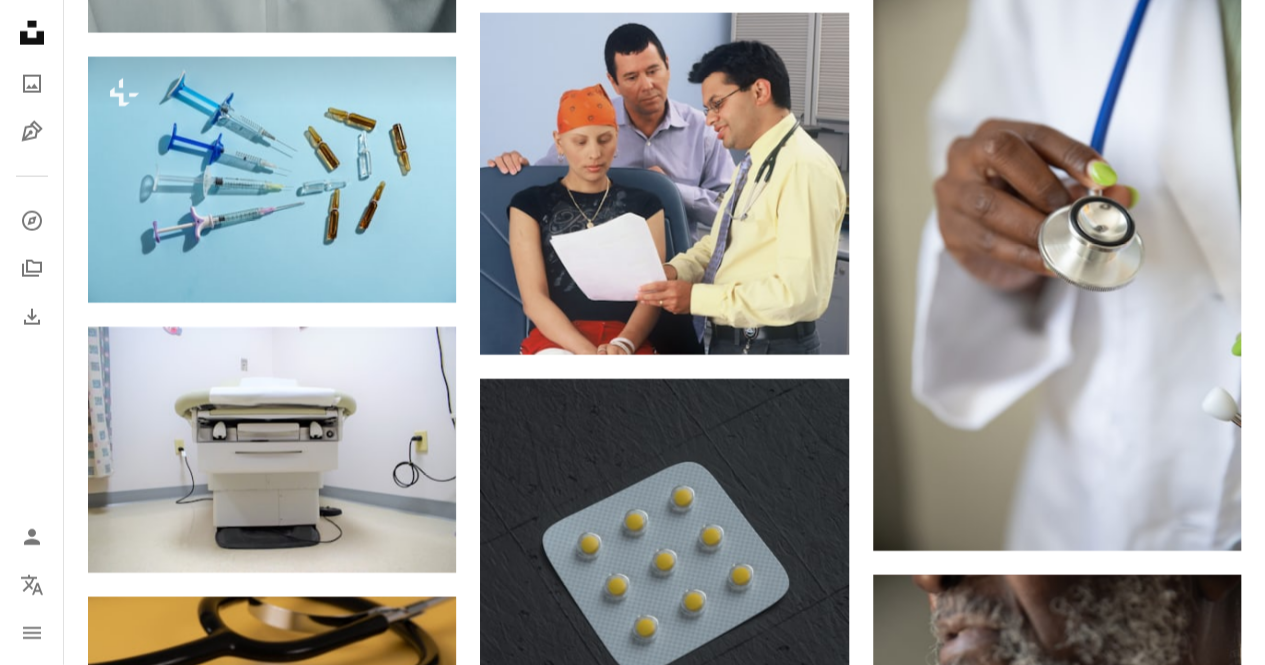 click at bounding box center [272, 990] 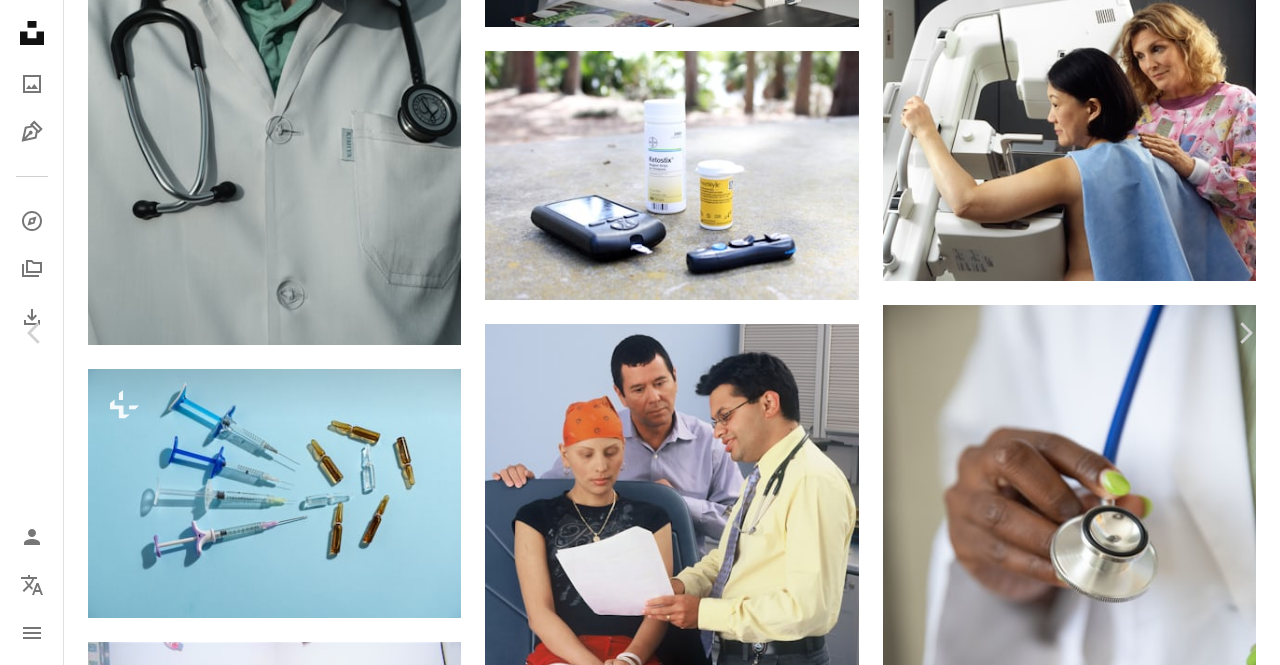 click on "Download free" at bounding box center [1081, 5687] 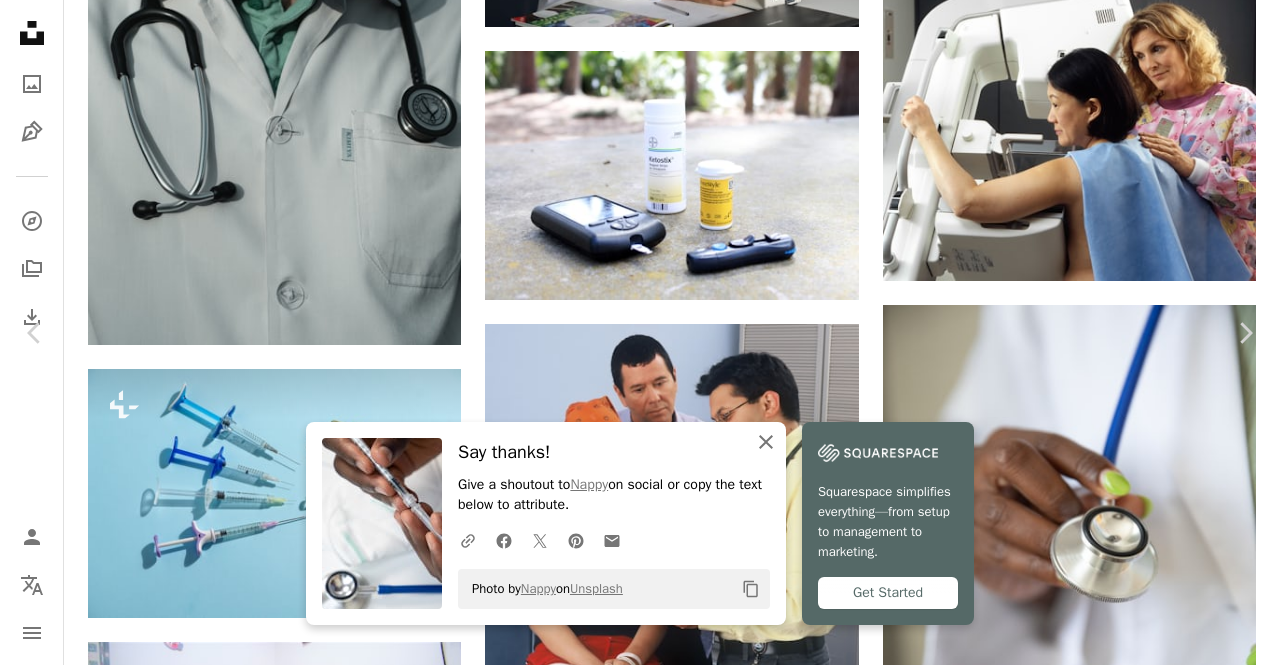 click on "An X shape" 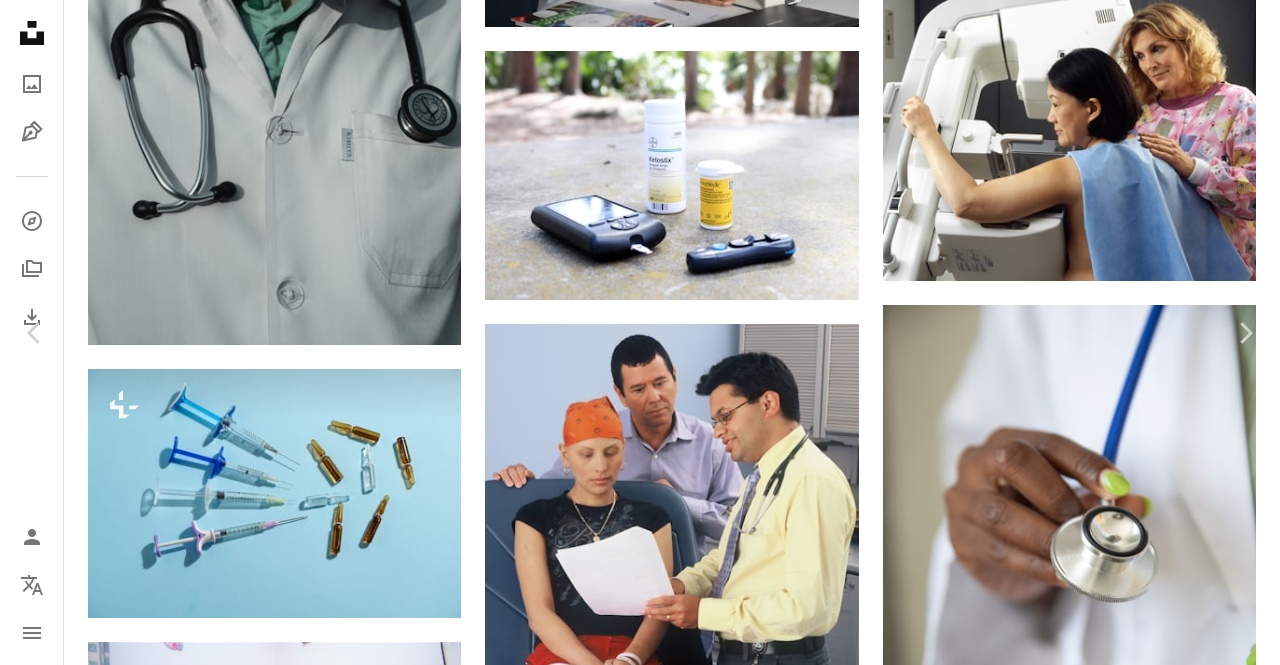 click on "An X shape" at bounding box center (20, 20) 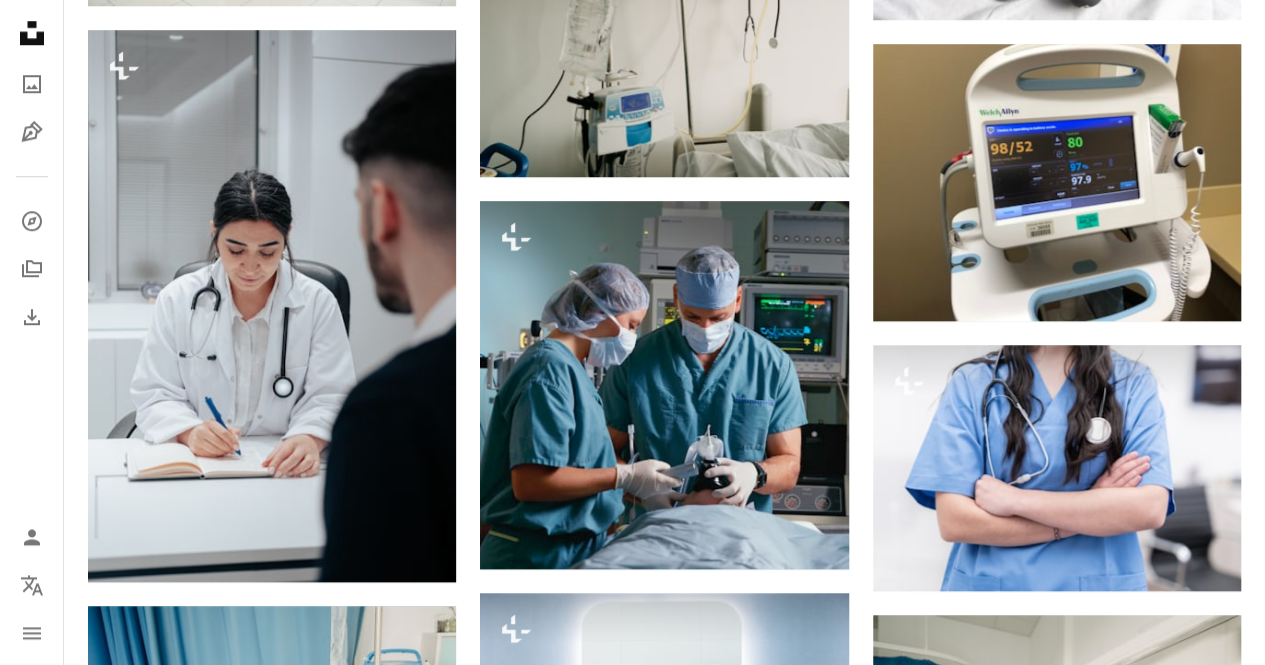scroll, scrollTop: 27600, scrollLeft: 0, axis: vertical 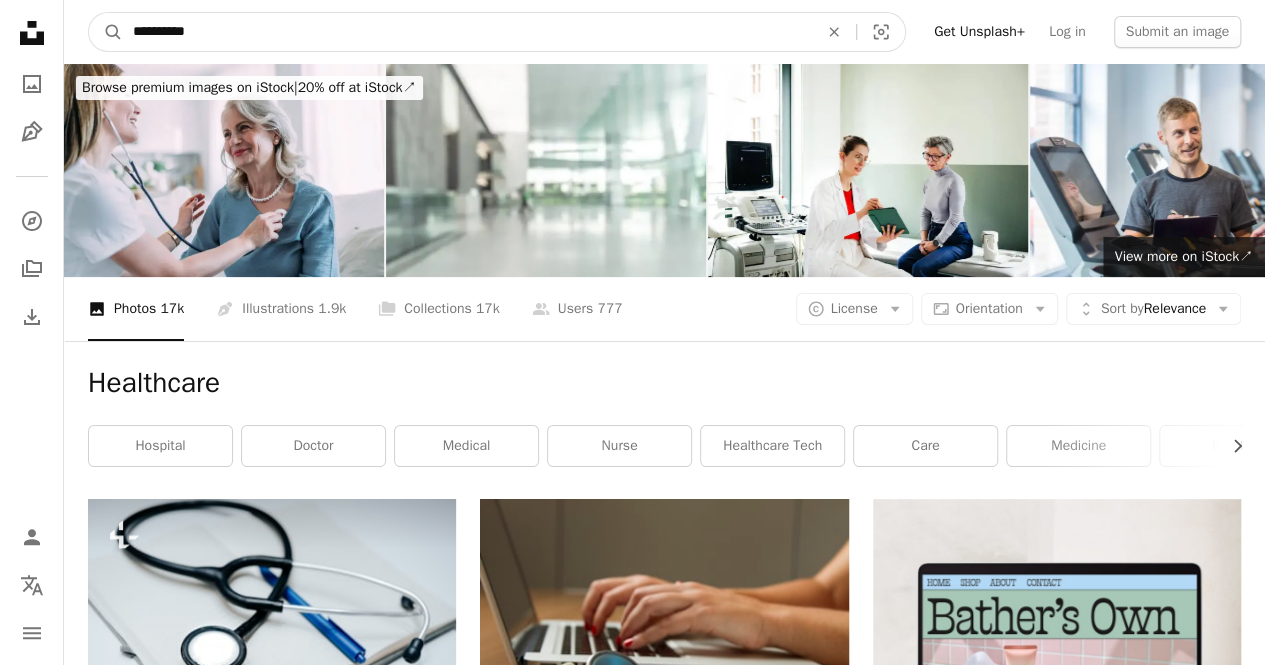 drag, startPoint x: 252, startPoint y: 30, endPoint x: 44, endPoint y: 36, distance: 208.08652 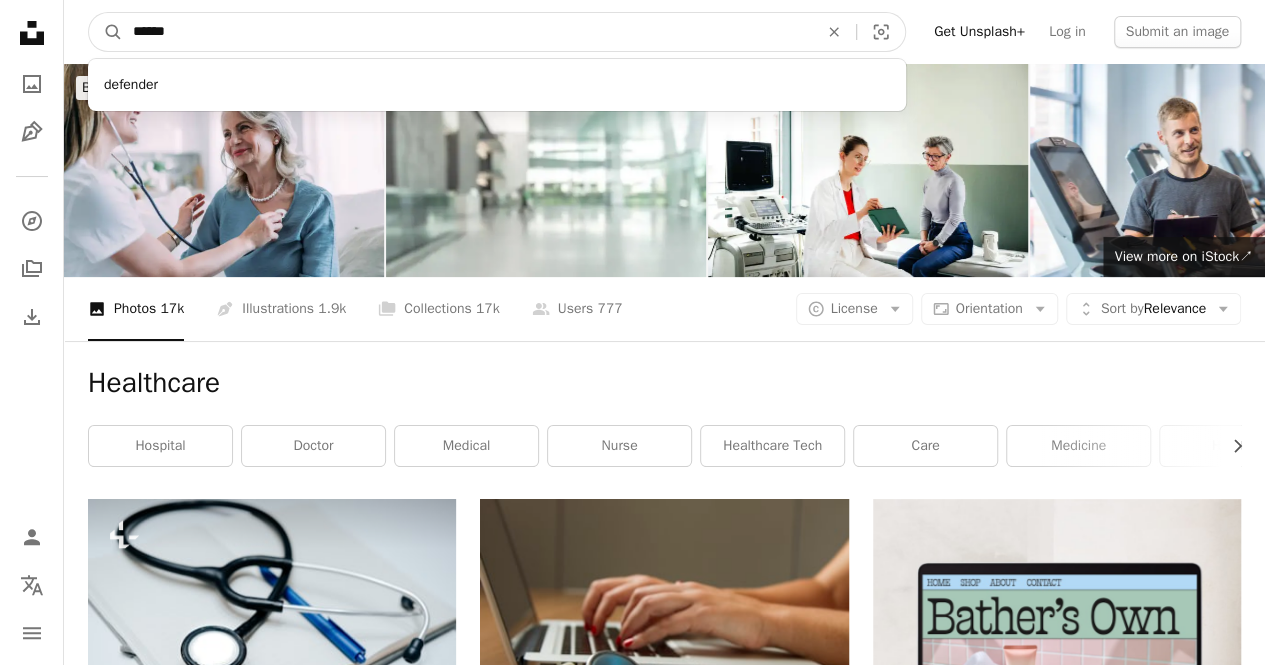 type on "*******" 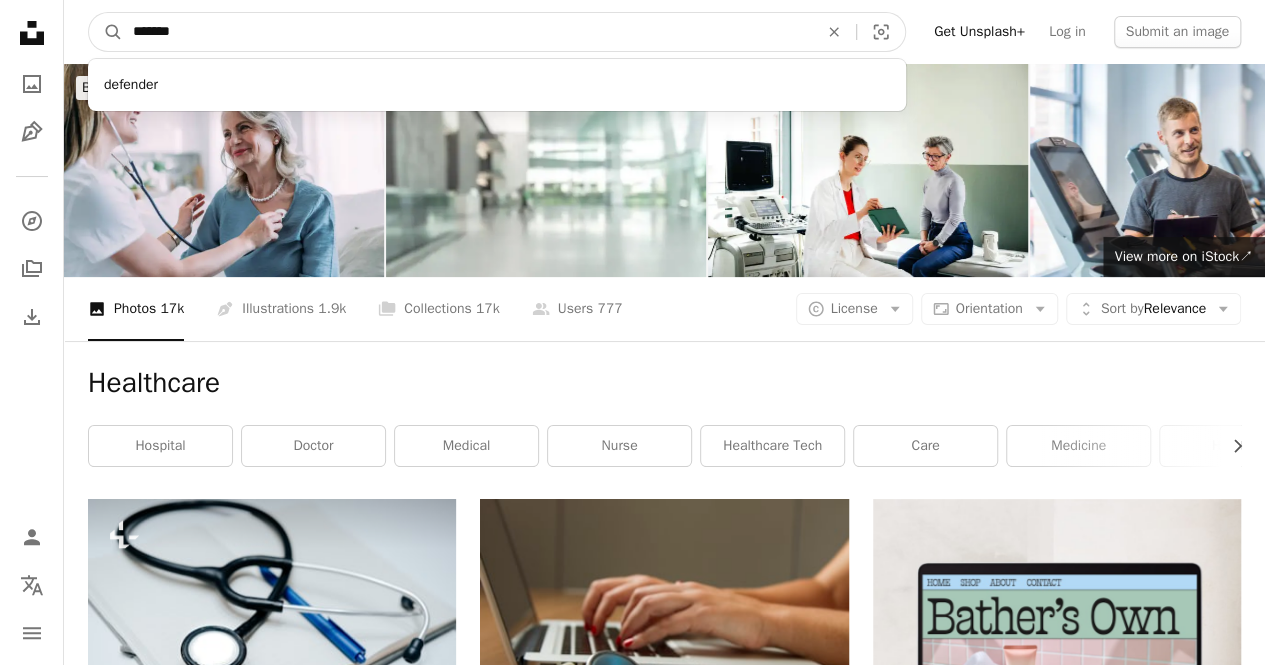 click on "A magnifying glass" at bounding box center [106, 32] 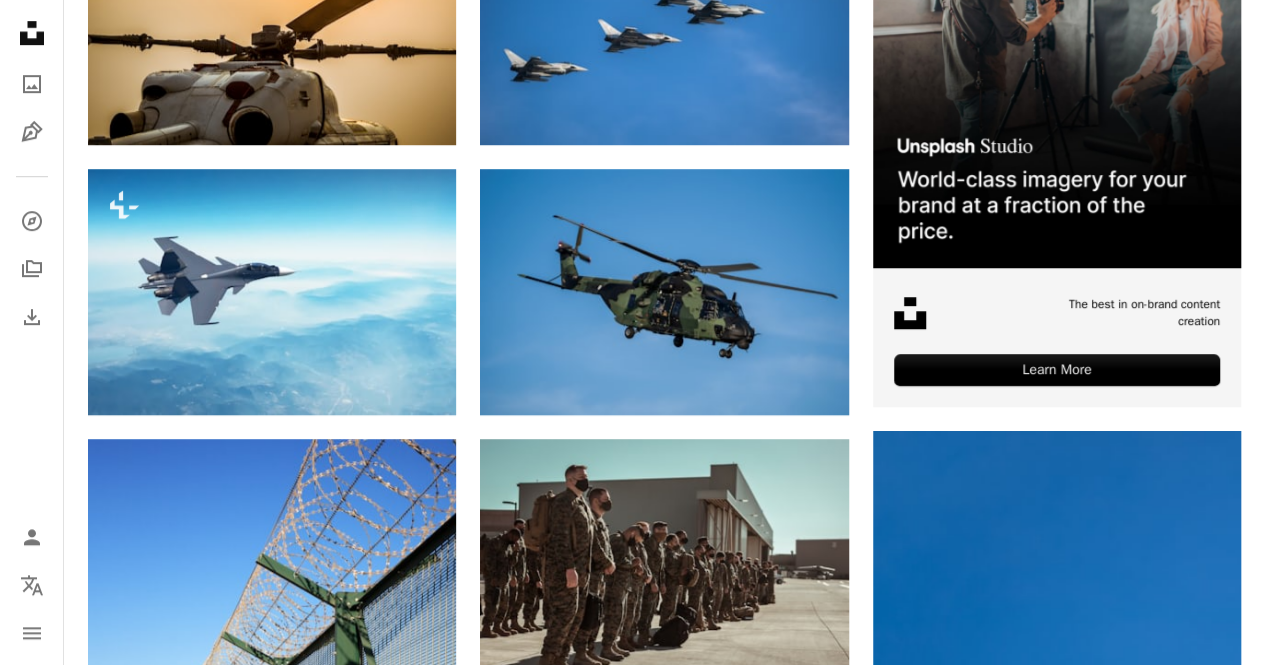 scroll, scrollTop: 0, scrollLeft: 0, axis: both 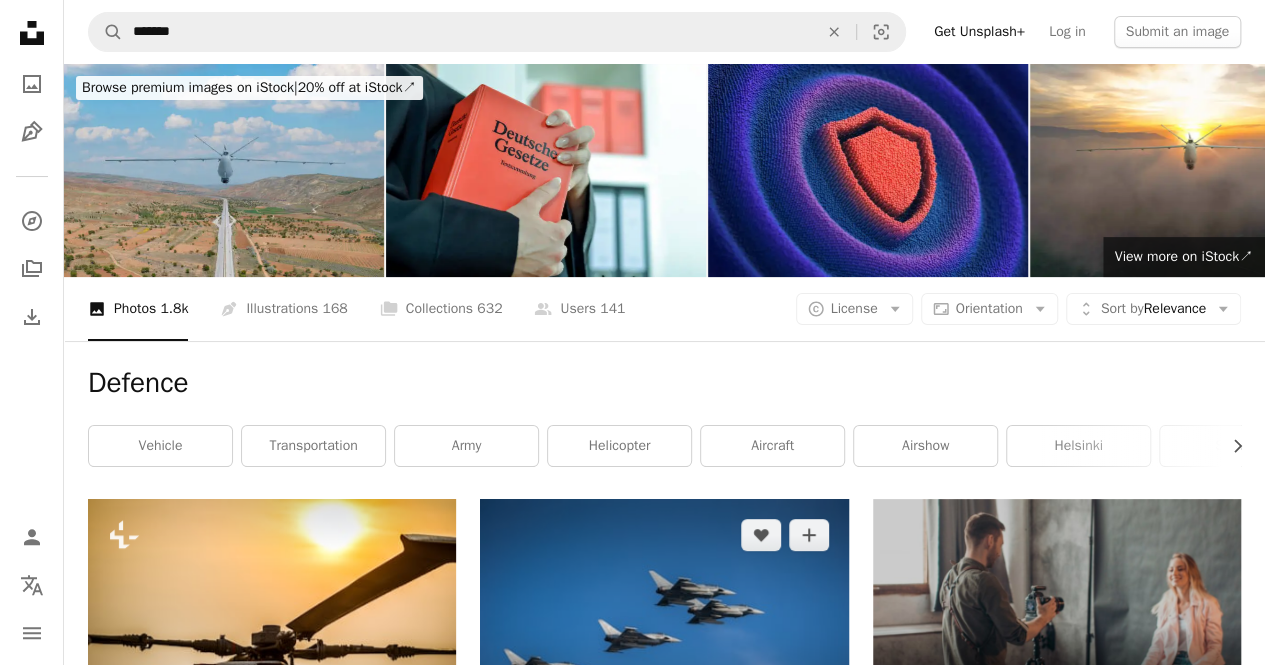 click at bounding box center [664, 622] 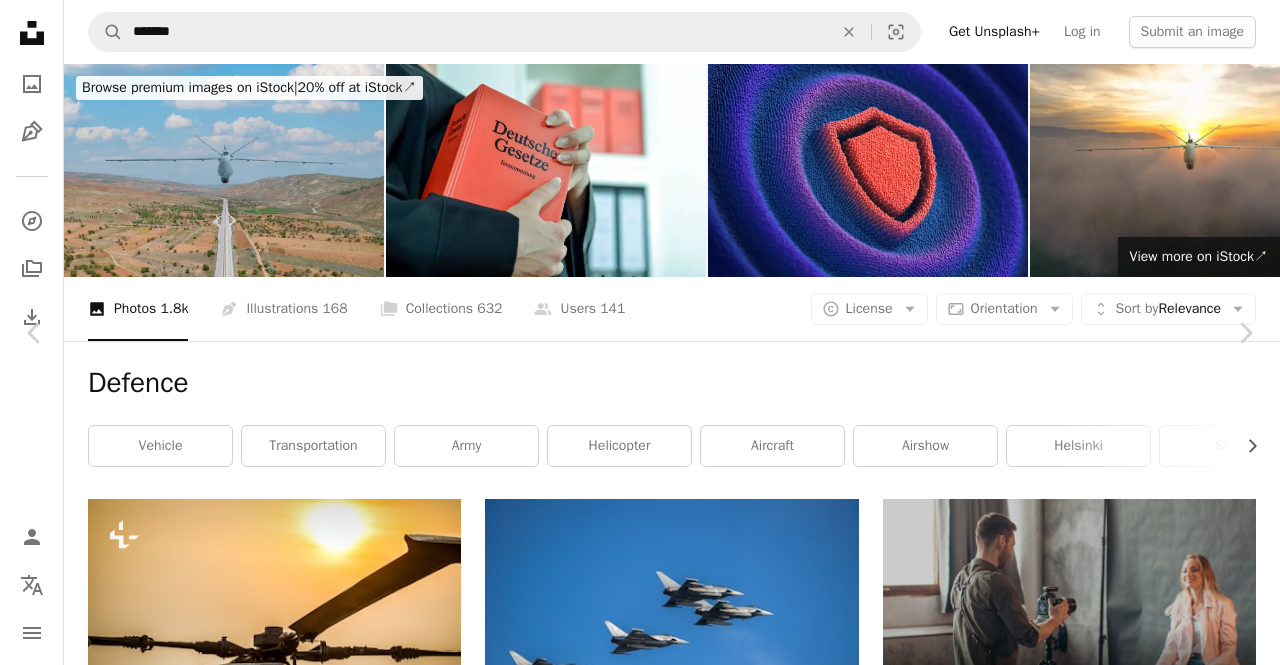 click on "Download free" at bounding box center (1081, 4720) 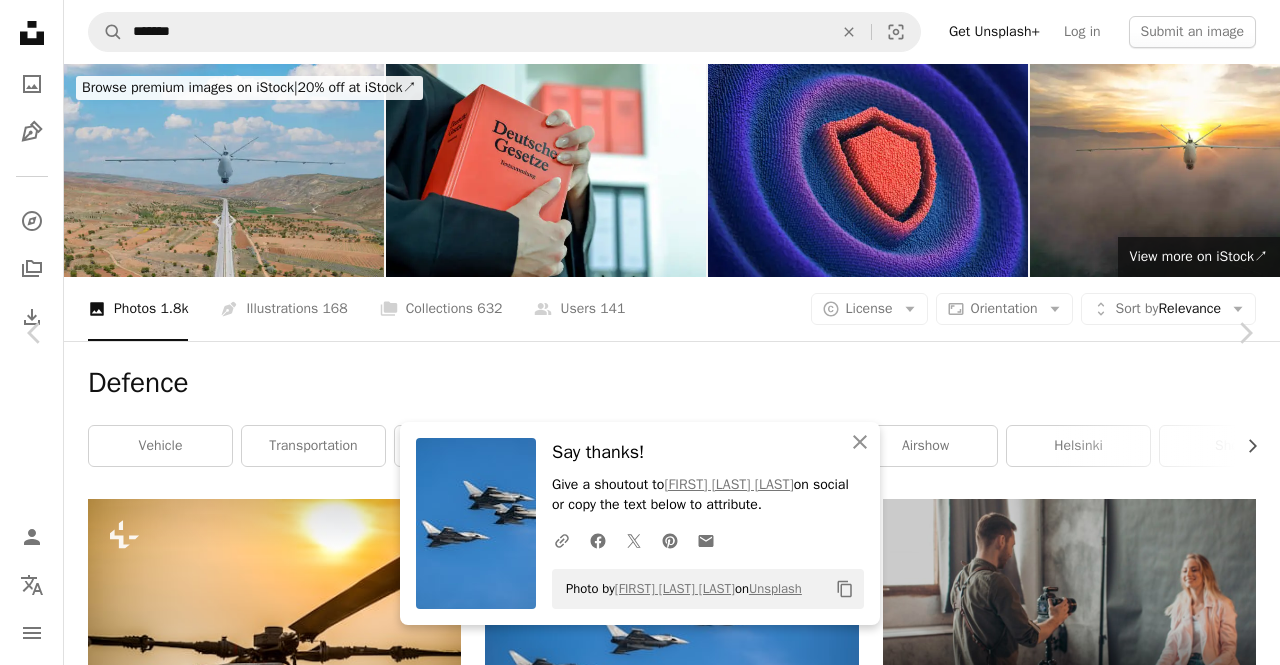 click on "An X shape" at bounding box center [20, 20] 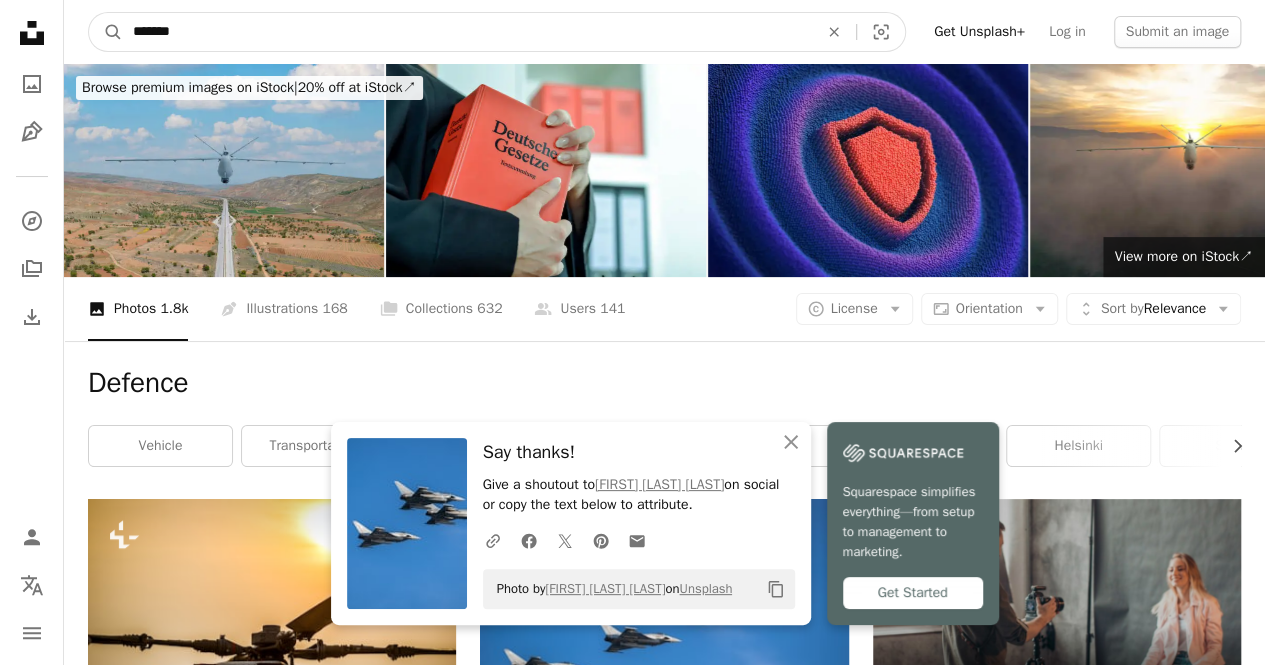 drag, startPoint x: 174, startPoint y: 44, endPoint x: 13, endPoint y: 43, distance: 161.00311 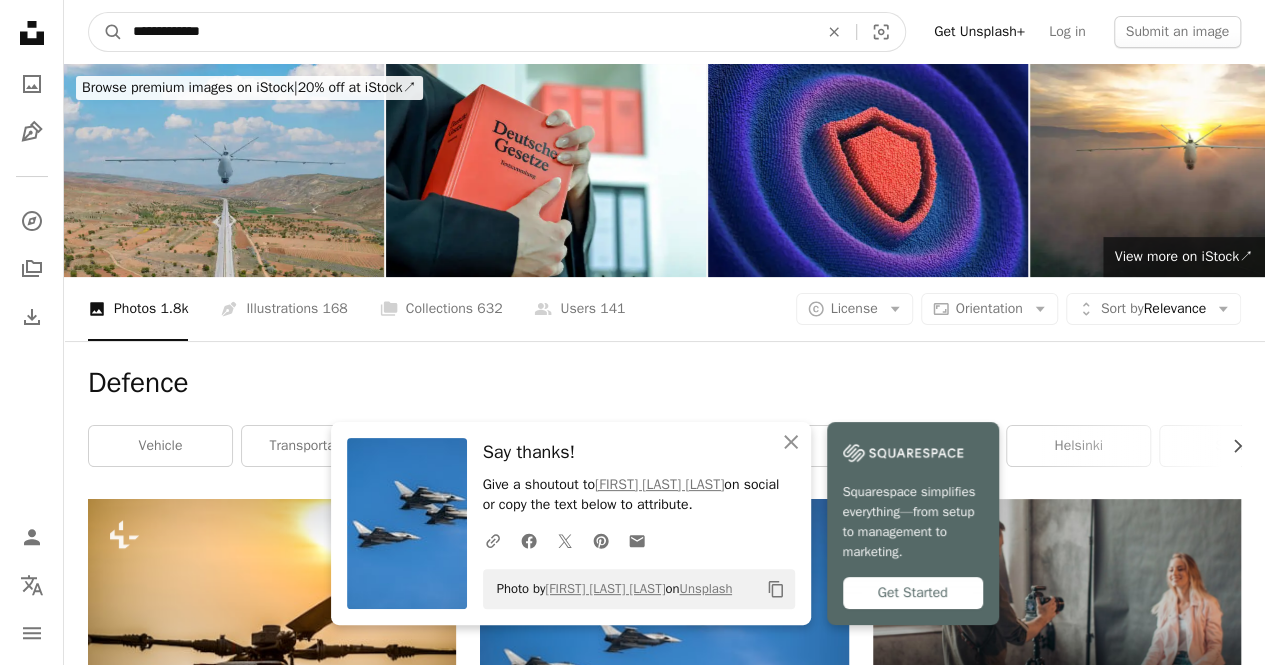 type on "**********" 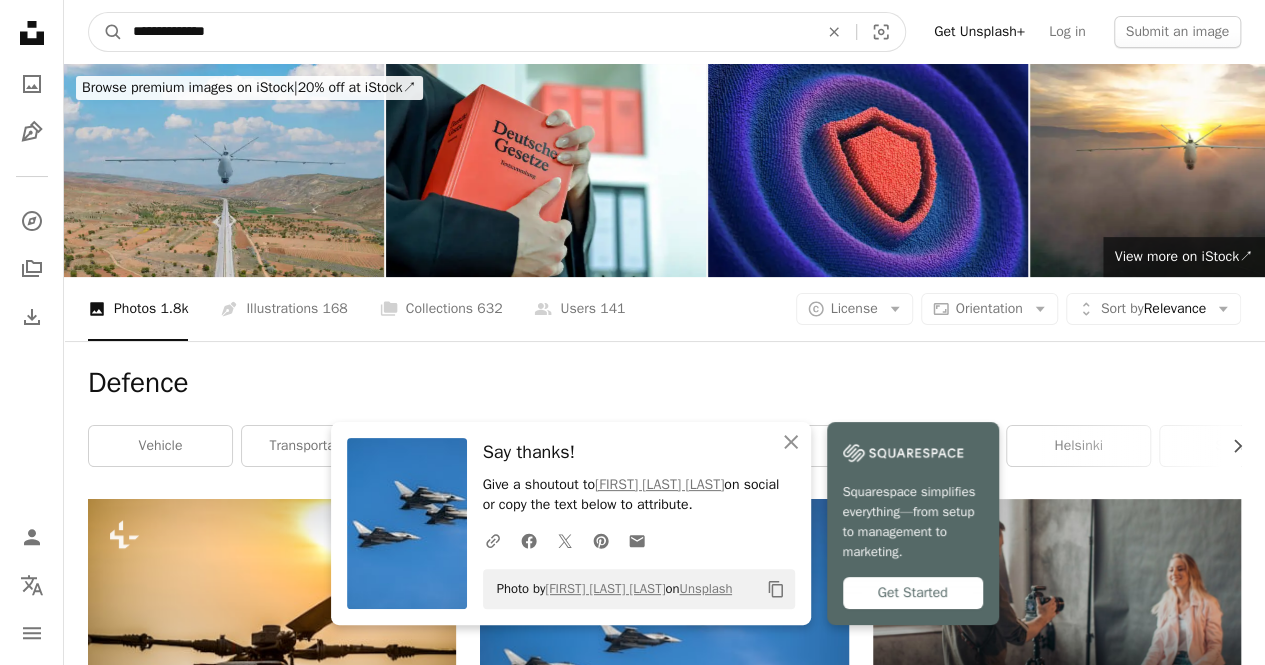 click on "A magnifying glass" at bounding box center (106, 32) 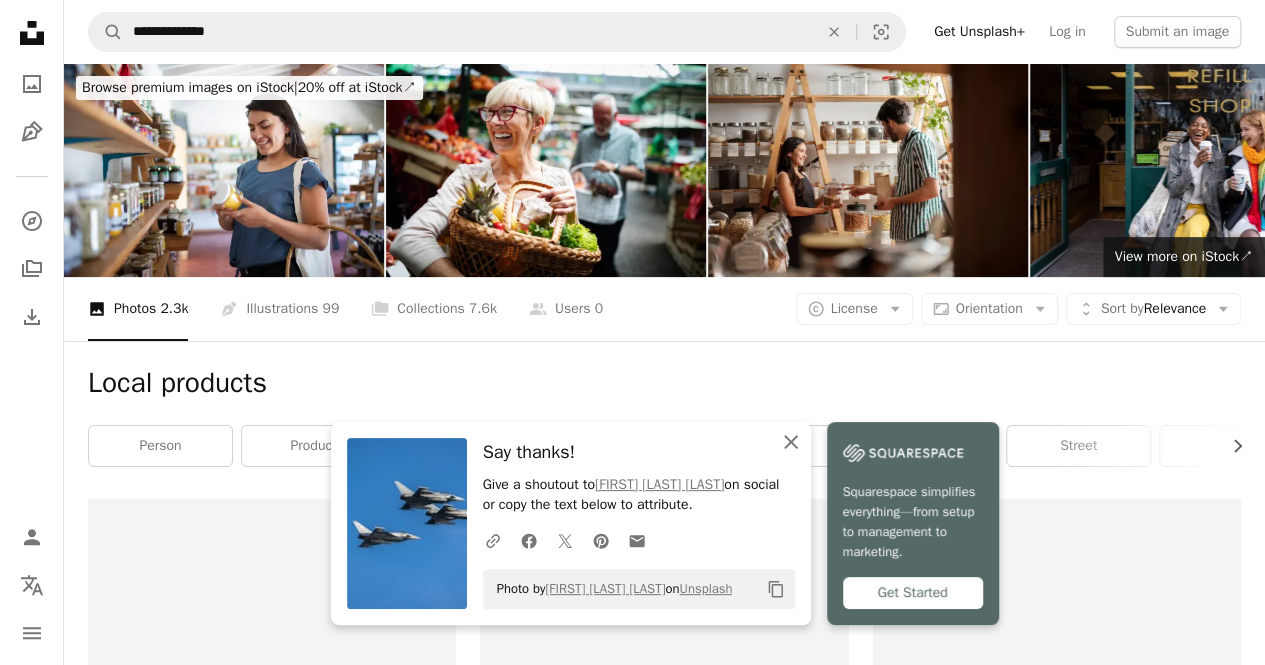 click on "An X shape" 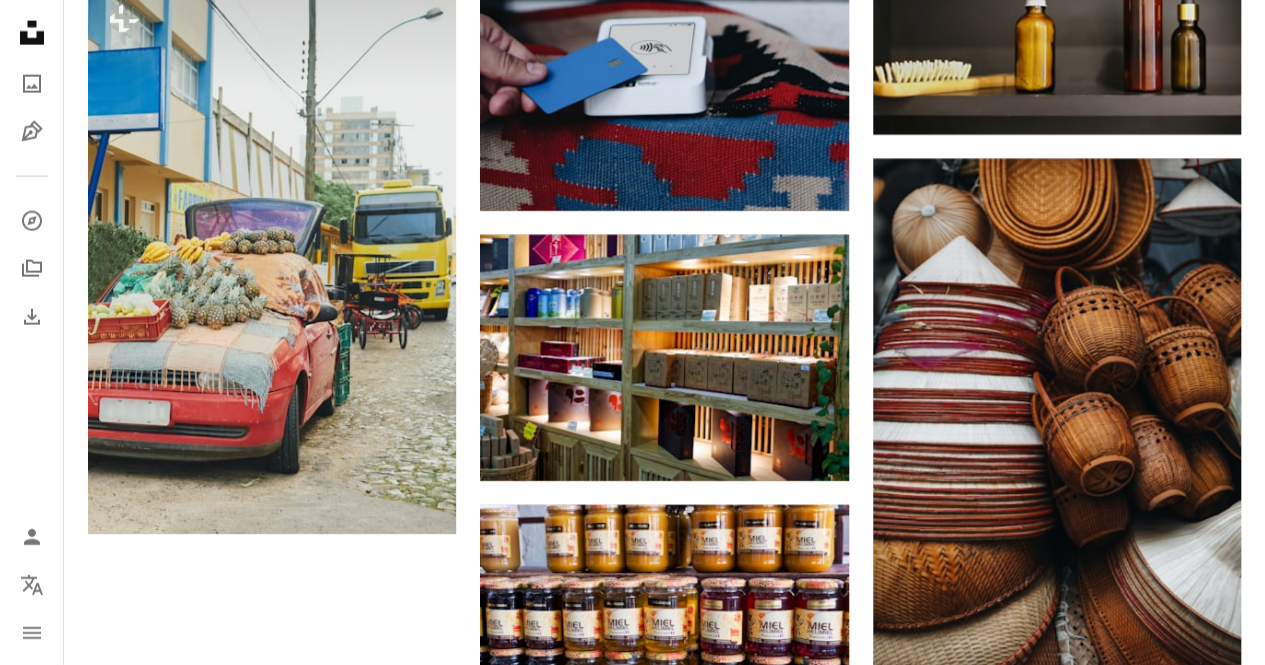 scroll, scrollTop: 2500, scrollLeft: 0, axis: vertical 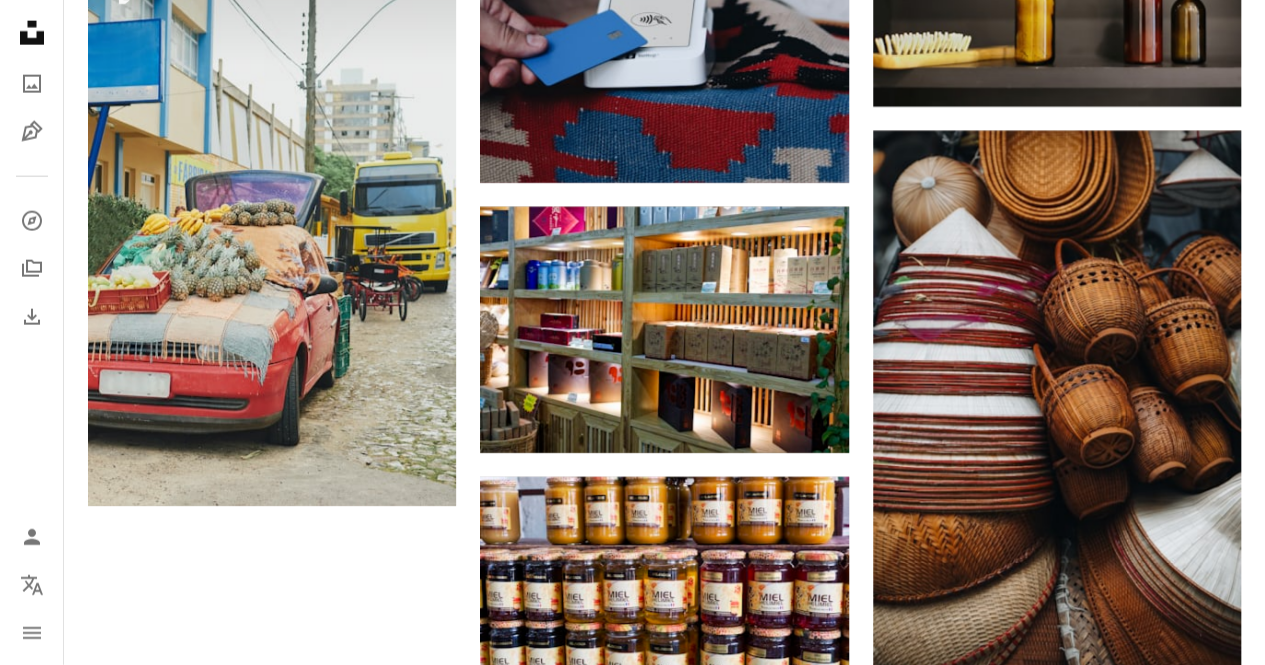 click on "Load more" at bounding box center (664, 1072) 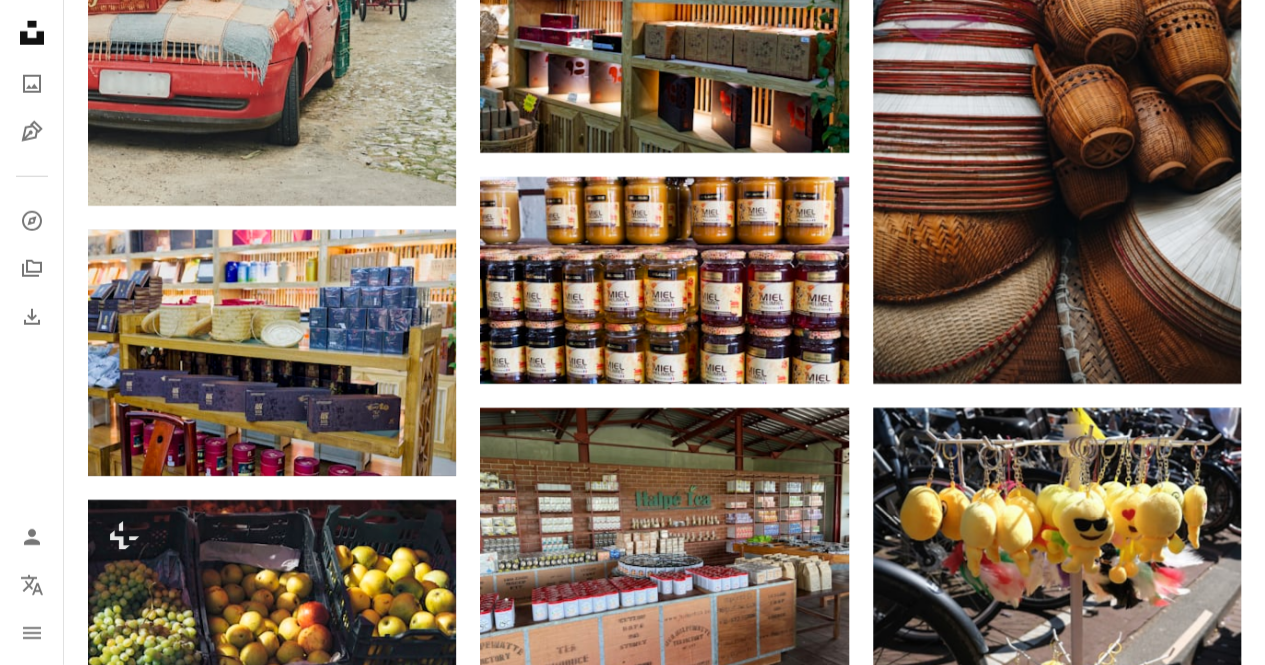 scroll, scrollTop: 2900, scrollLeft: 0, axis: vertical 